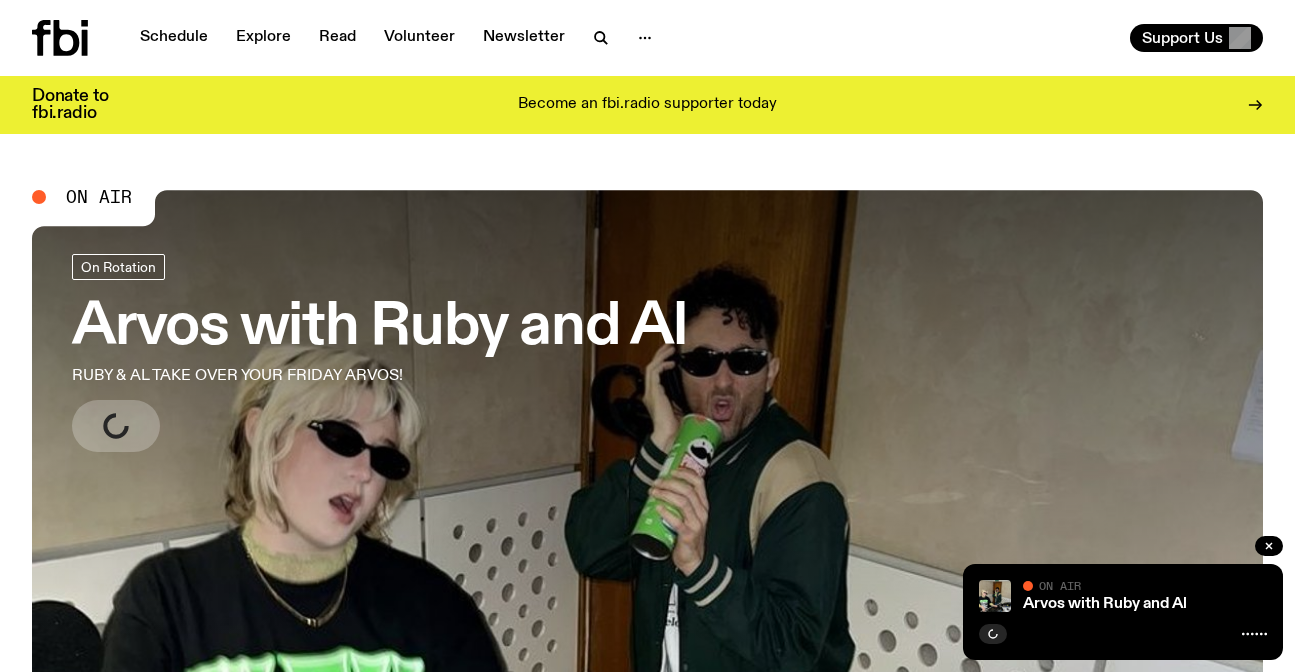 scroll, scrollTop: 0, scrollLeft: 0, axis: both 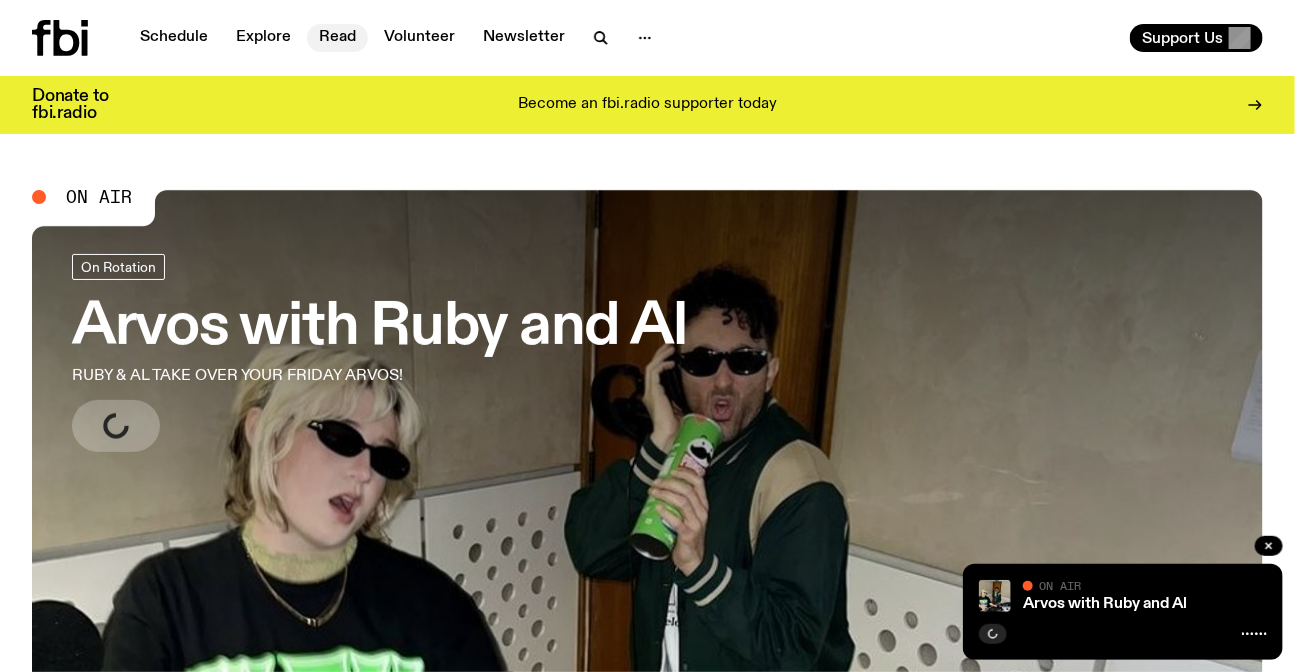 click on "Read" at bounding box center (337, 38) 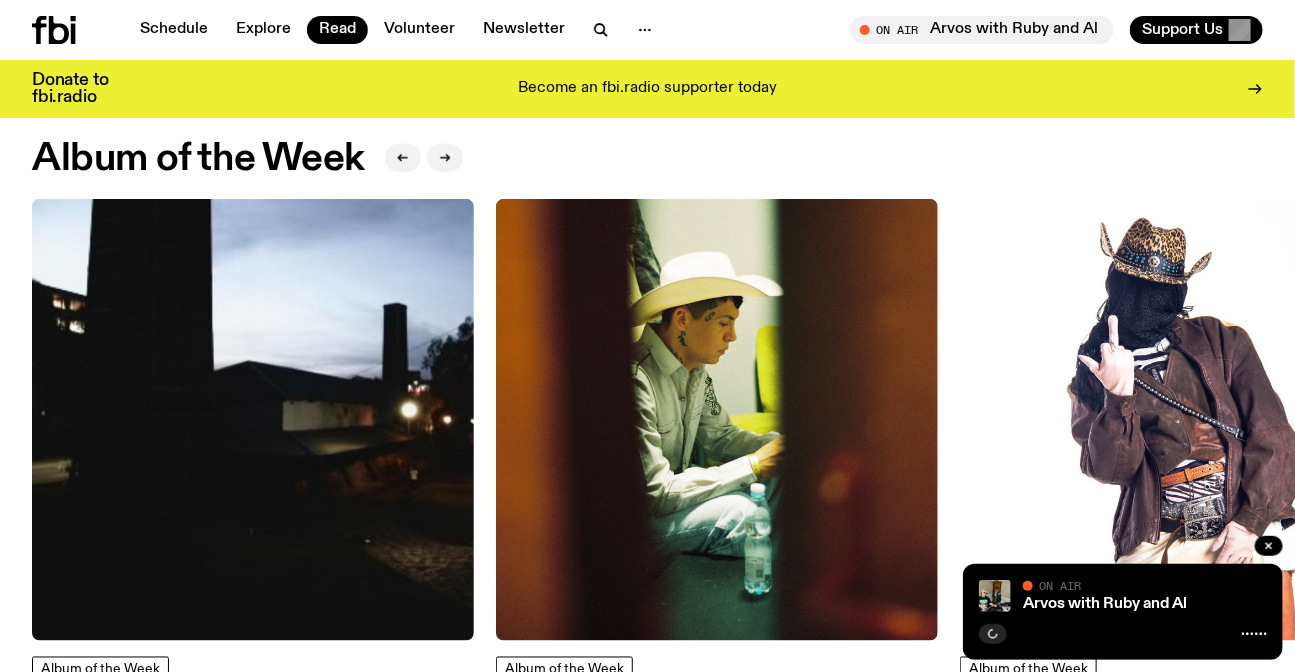 scroll, scrollTop: 985, scrollLeft: 0, axis: vertical 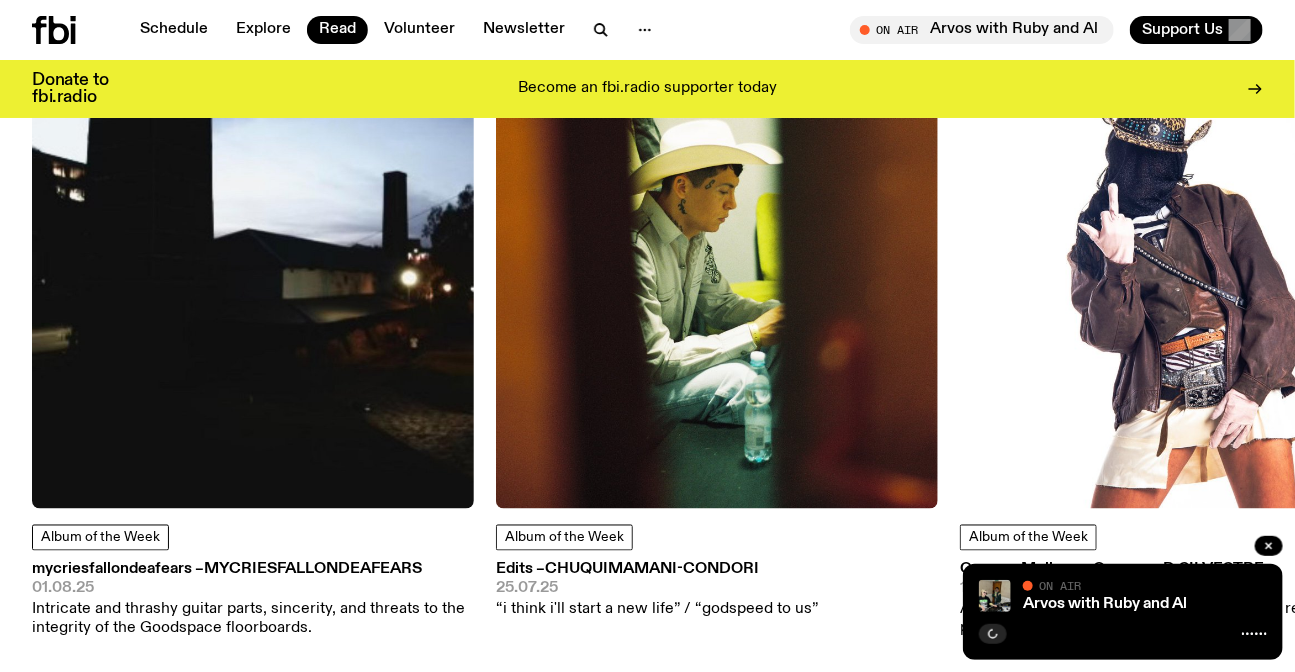 click 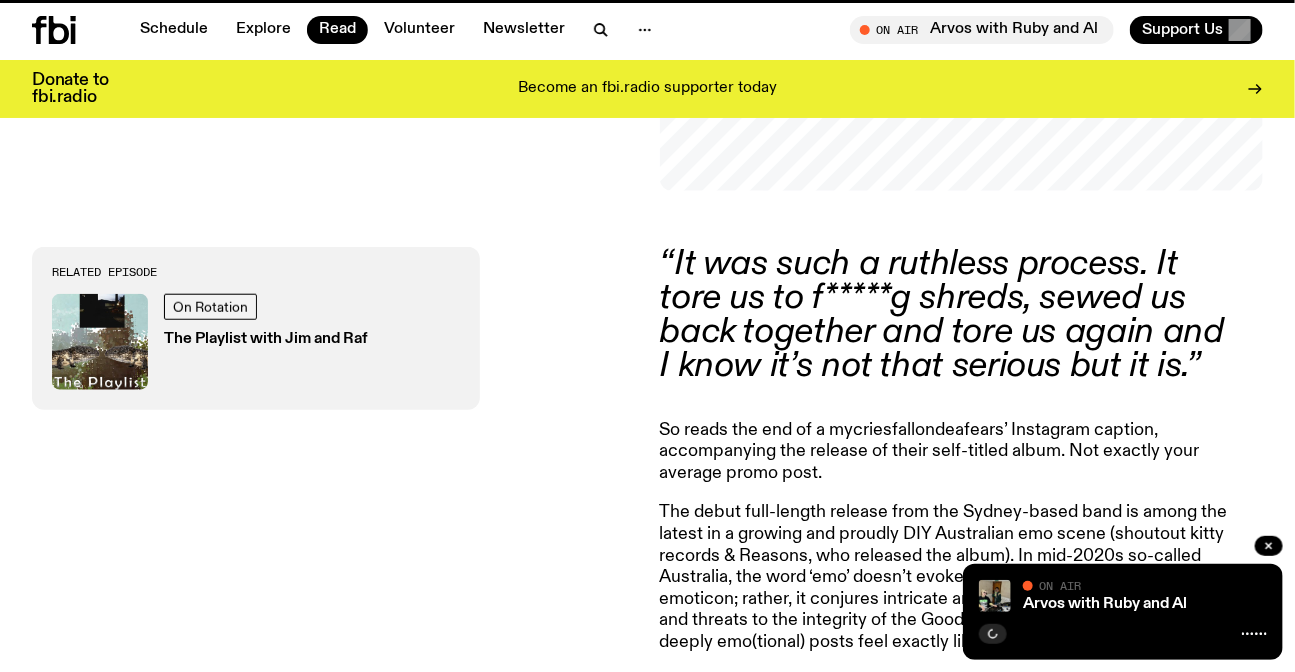 scroll, scrollTop: 633, scrollLeft: 0, axis: vertical 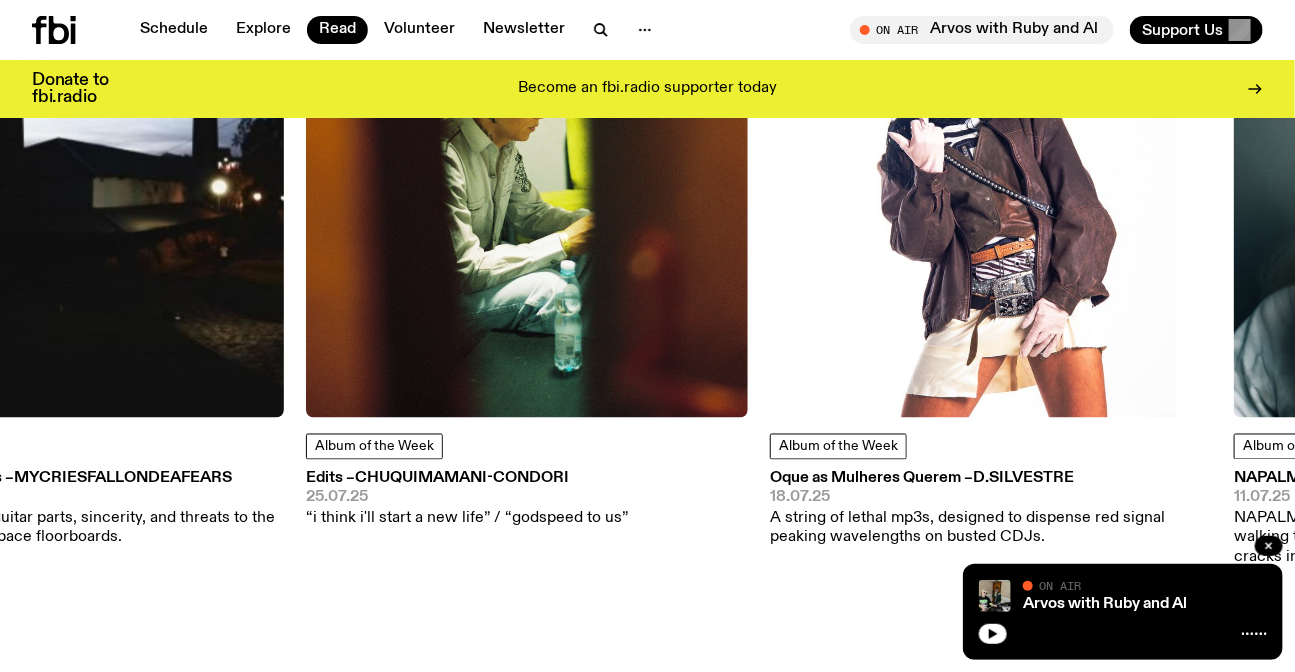 drag, startPoint x: 794, startPoint y: 341, endPoint x: 74, endPoint y: 292, distance: 721.6654 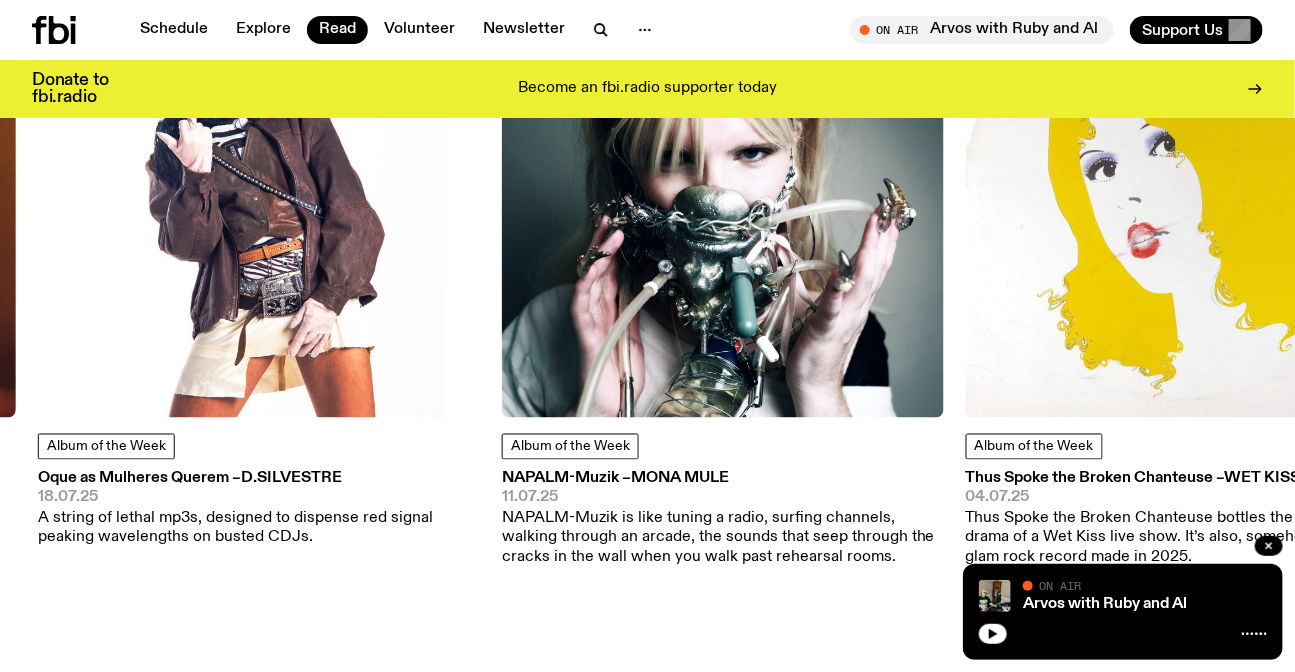 click 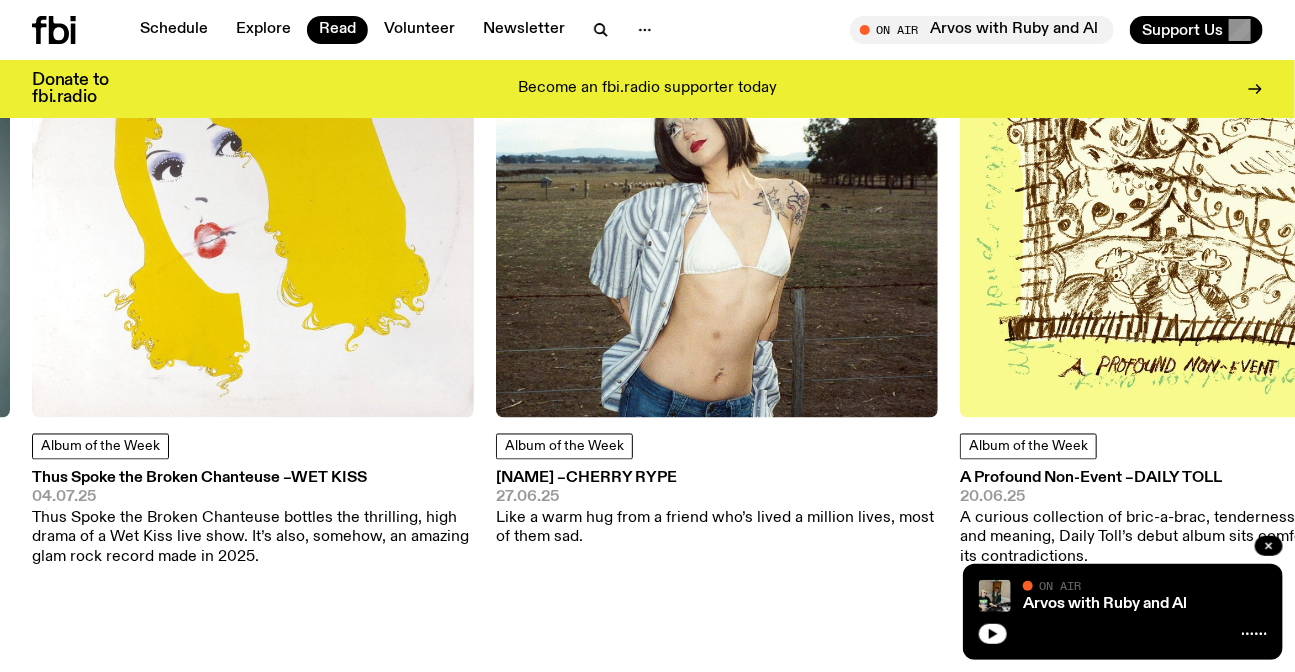 drag, startPoint x: 915, startPoint y: 280, endPoint x: 140, endPoint y: 277, distance: 775.0058 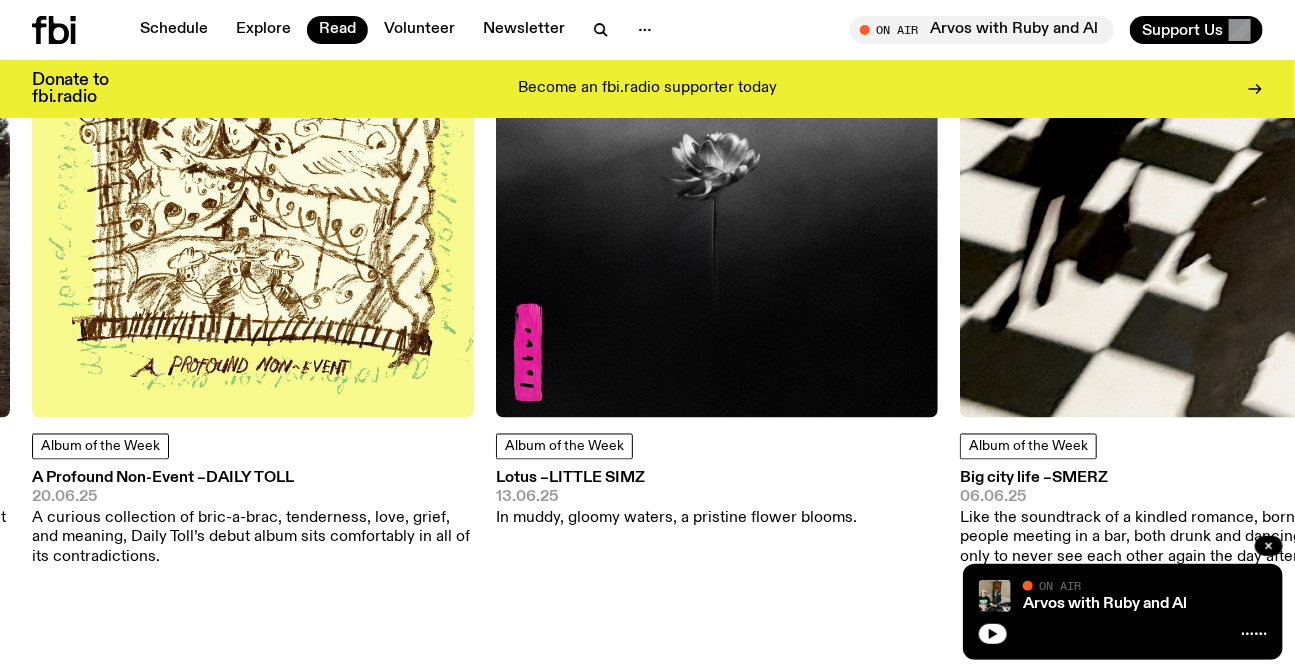 drag, startPoint x: 741, startPoint y: 294, endPoint x: 0, endPoint y: 240, distance: 742.965 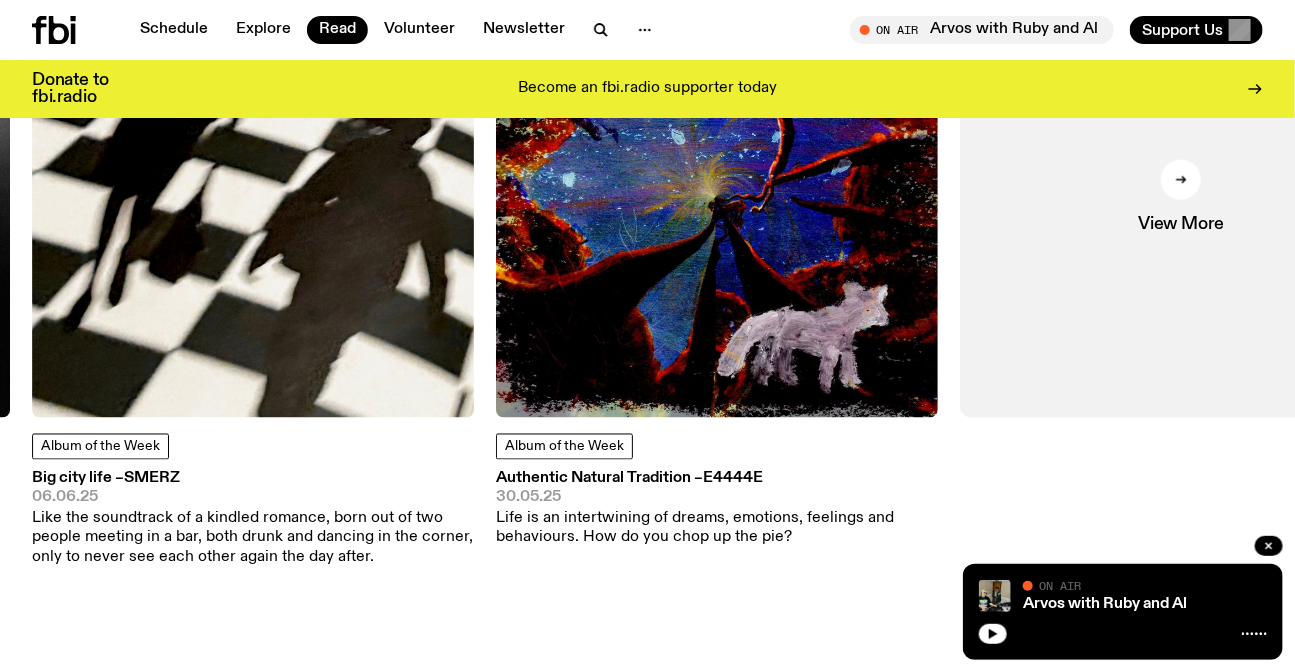 click 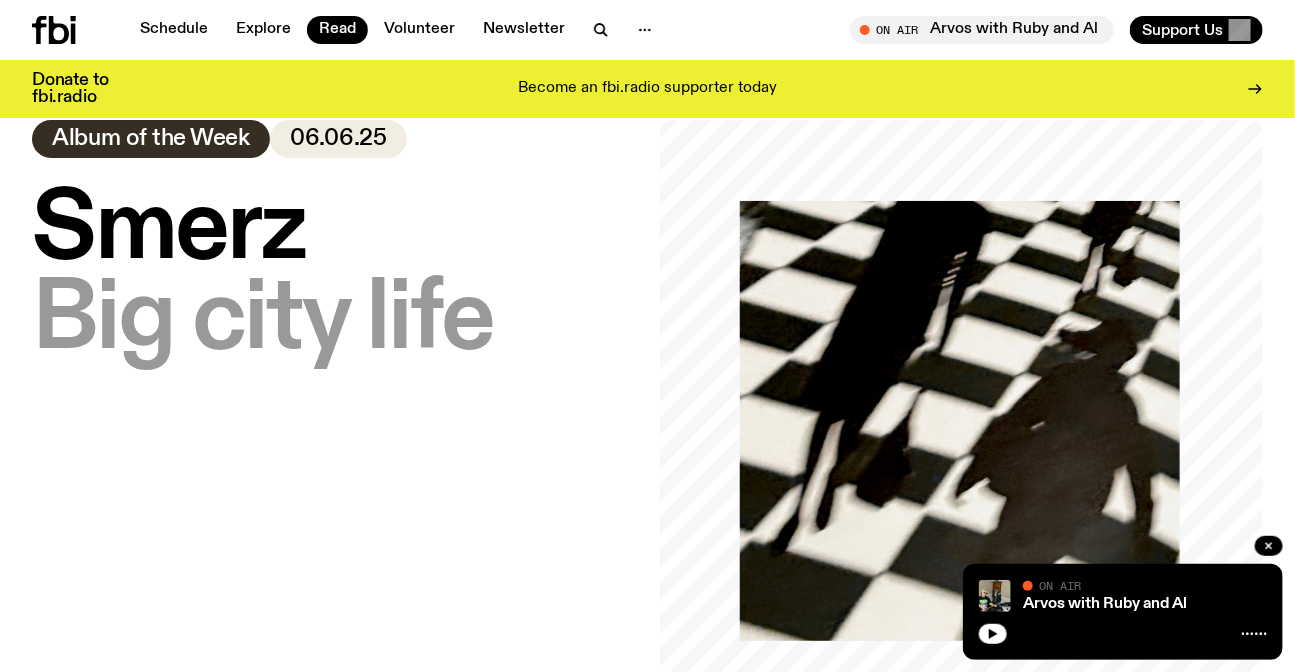 scroll, scrollTop: 0, scrollLeft: 0, axis: both 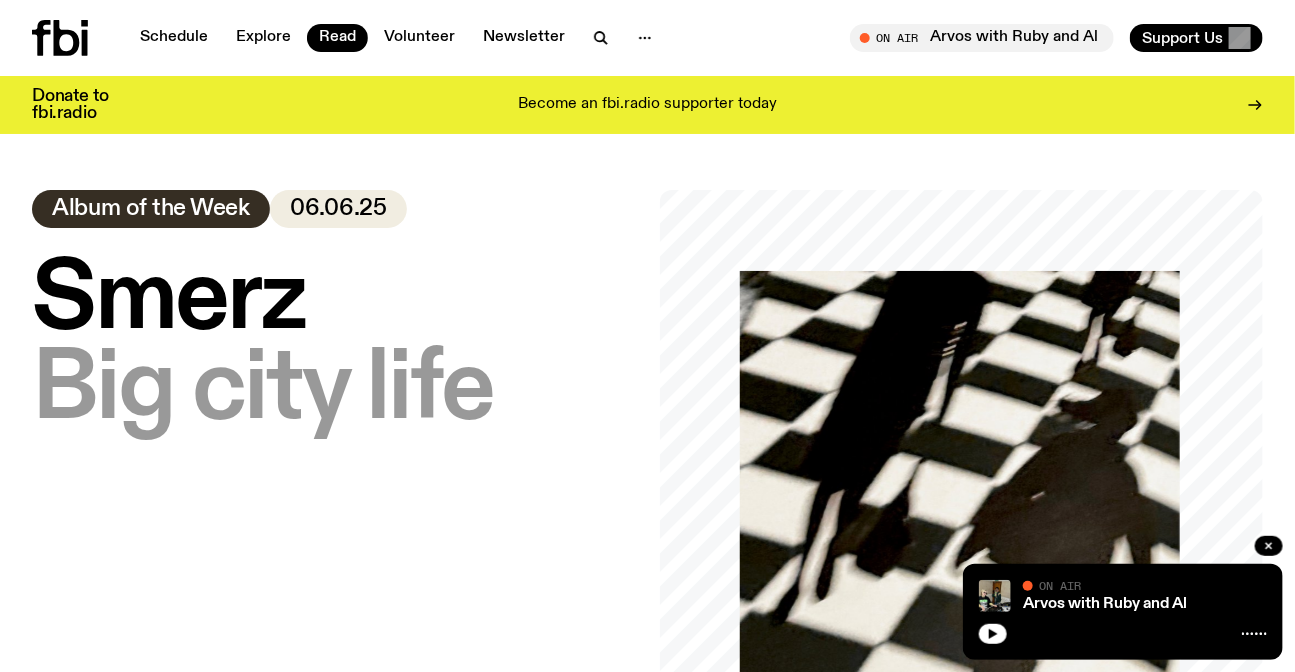 click on "Schedule Explore Read Volunteer Newsletter" at bounding box center (396, 38) 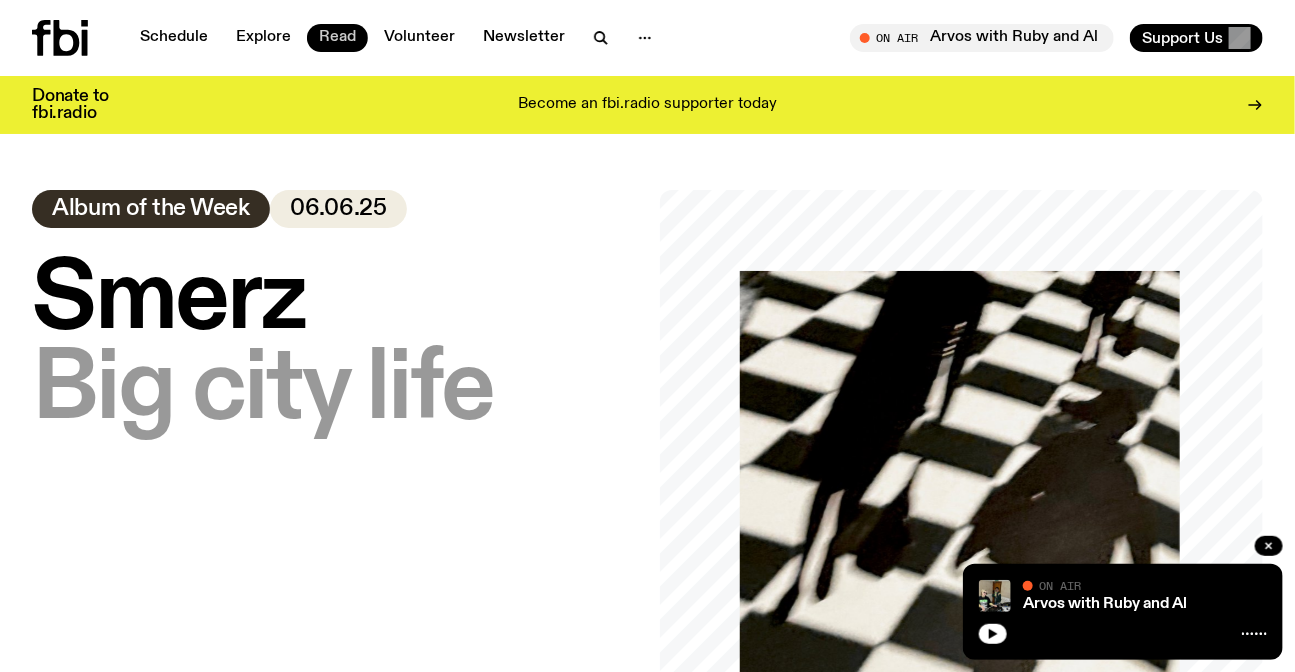 click on "Read" at bounding box center (337, 38) 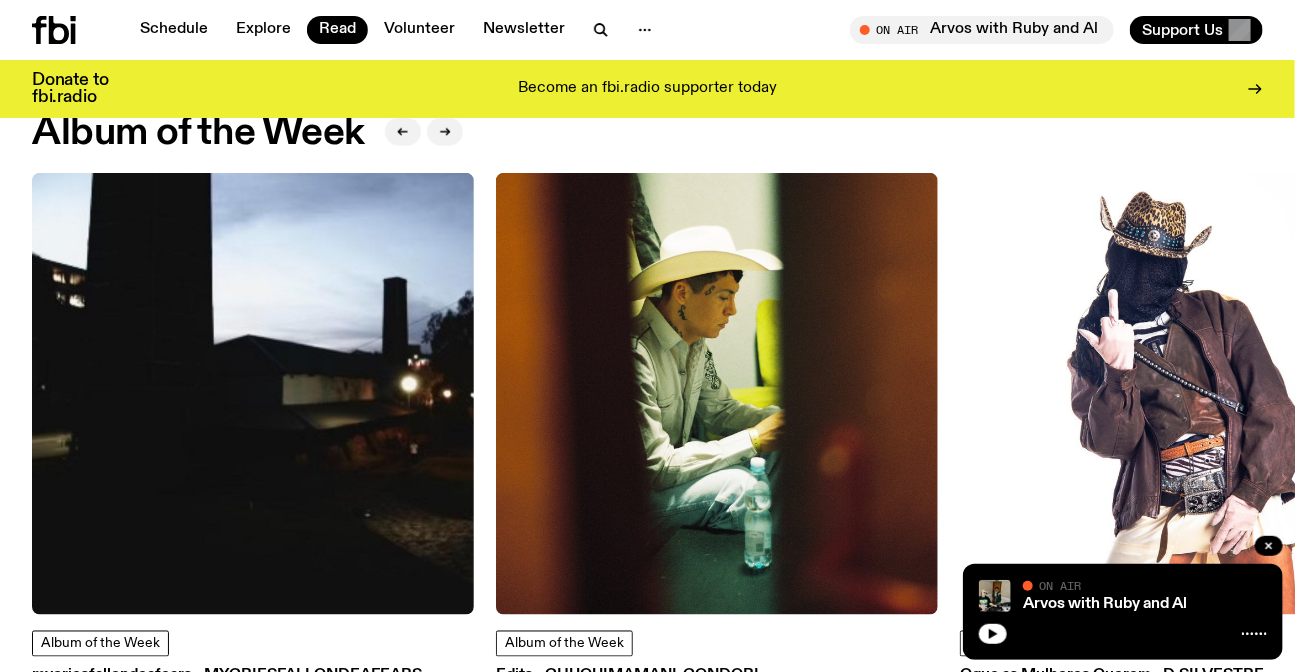 scroll, scrollTop: 893, scrollLeft: 0, axis: vertical 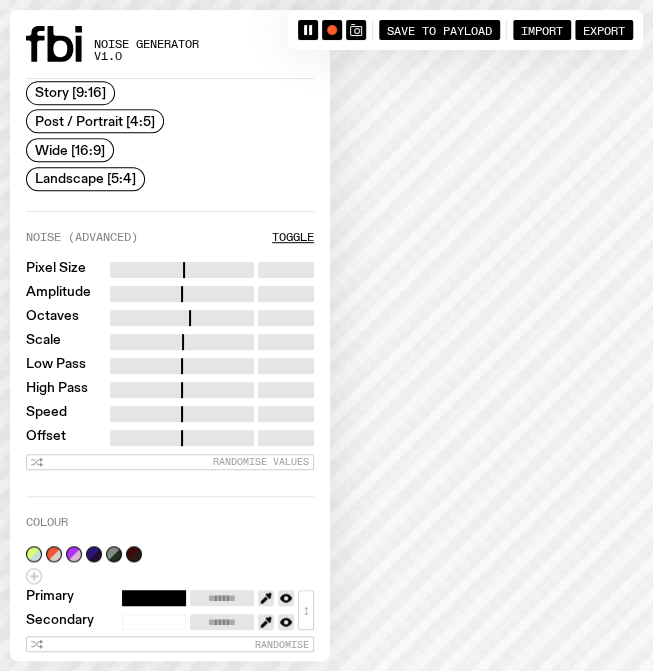 click 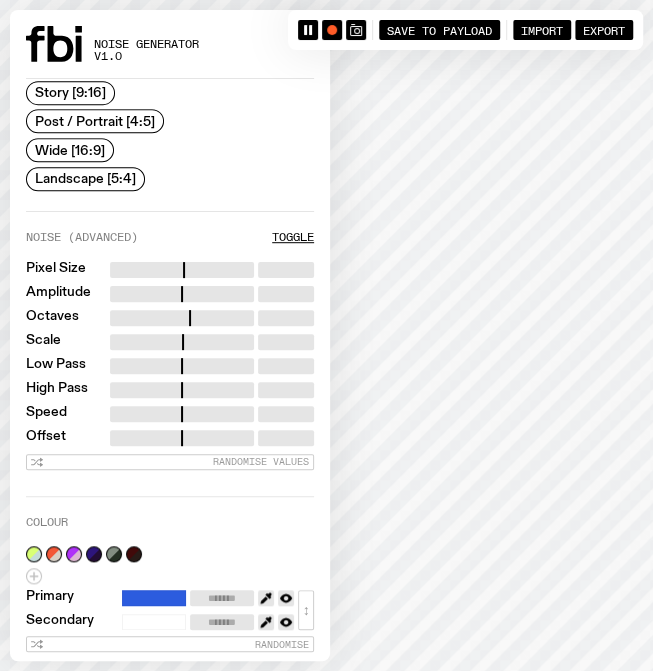 click 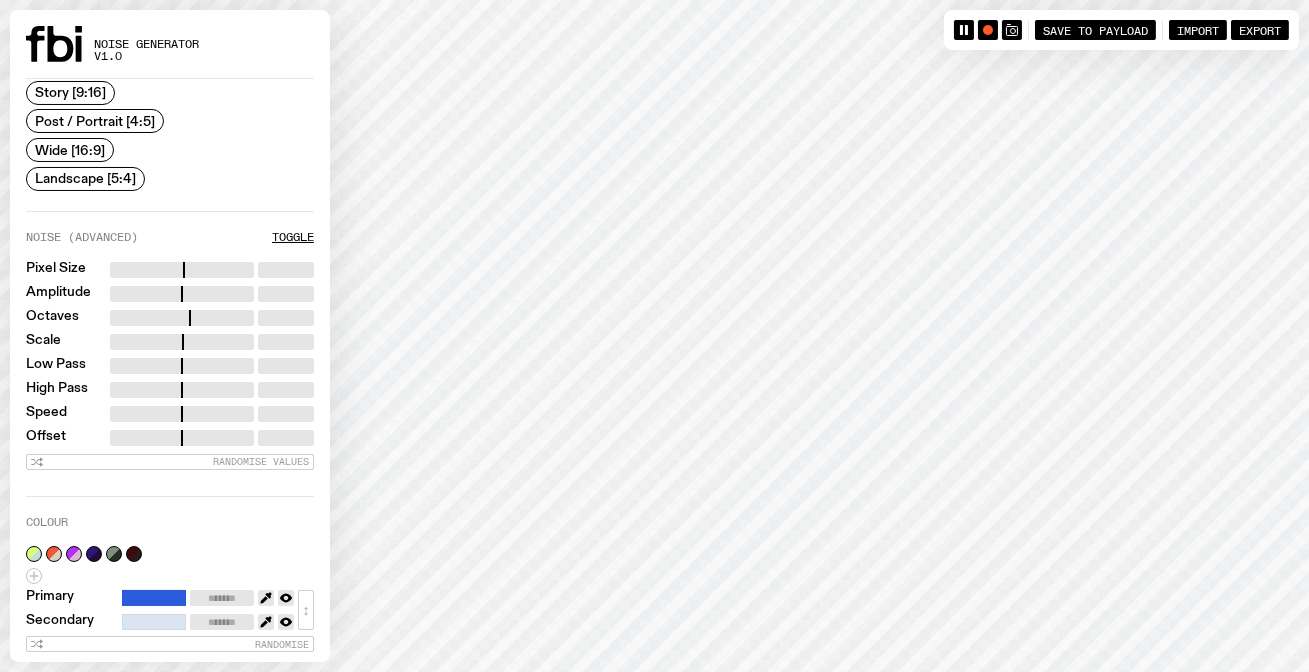 type on "**" 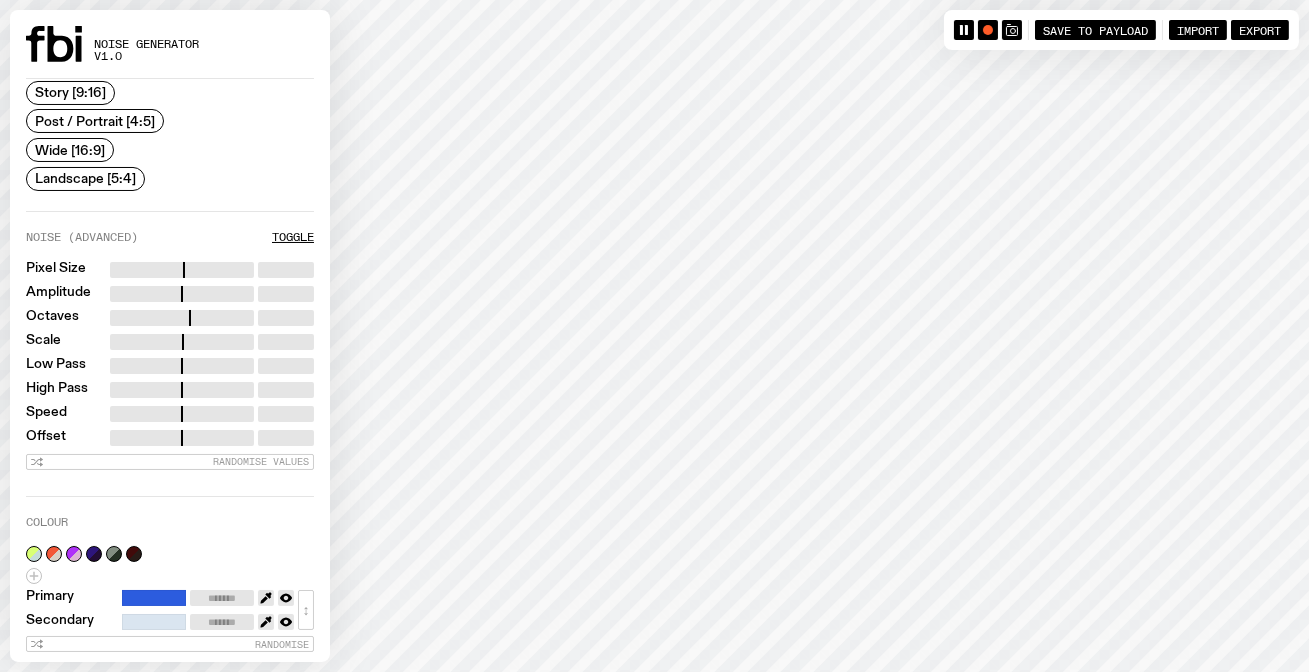 click at bounding box center [182, 342] 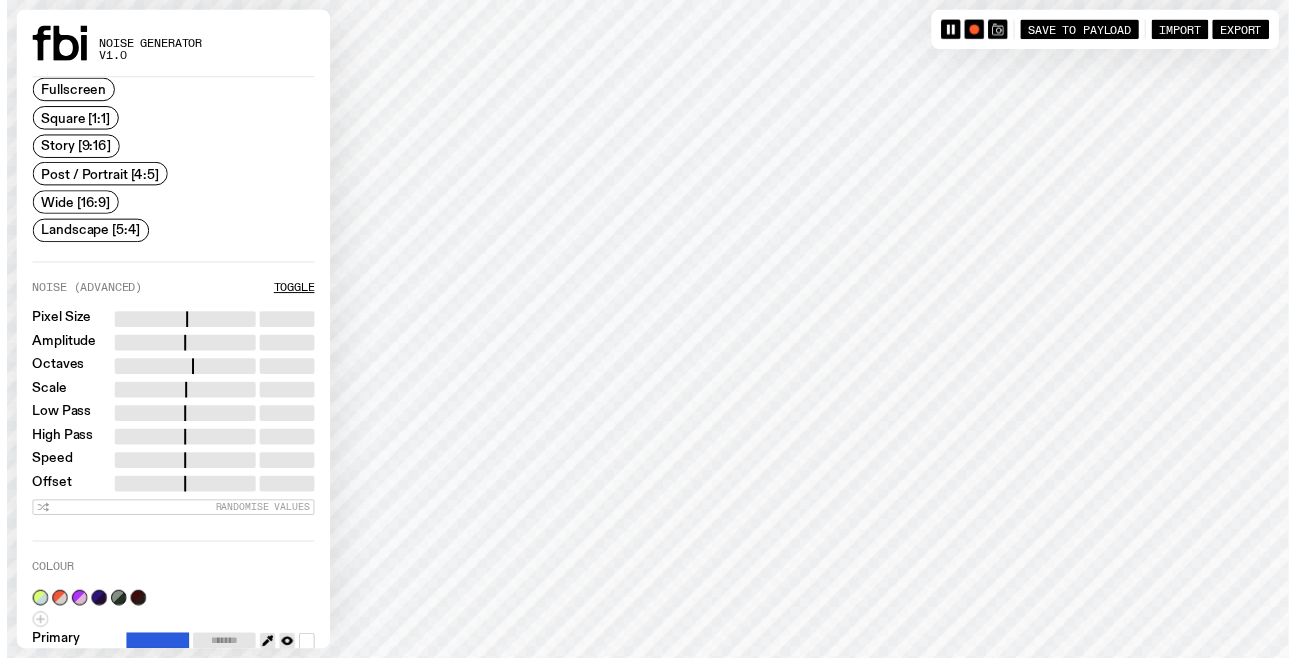 scroll, scrollTop: 0, scrollLeft: 0, axis: both 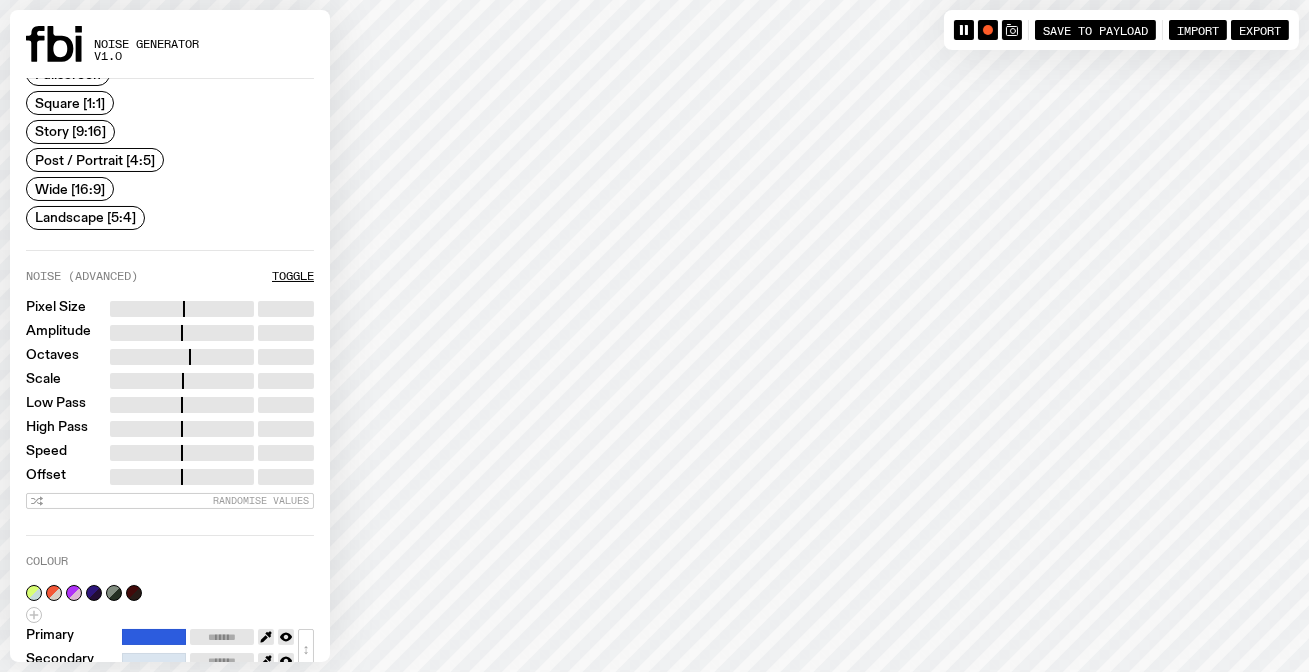 drag, startPoint x: 151, startPoint y: 374, endPoint x: 143, endPoint y: 407, distance: 33.955853 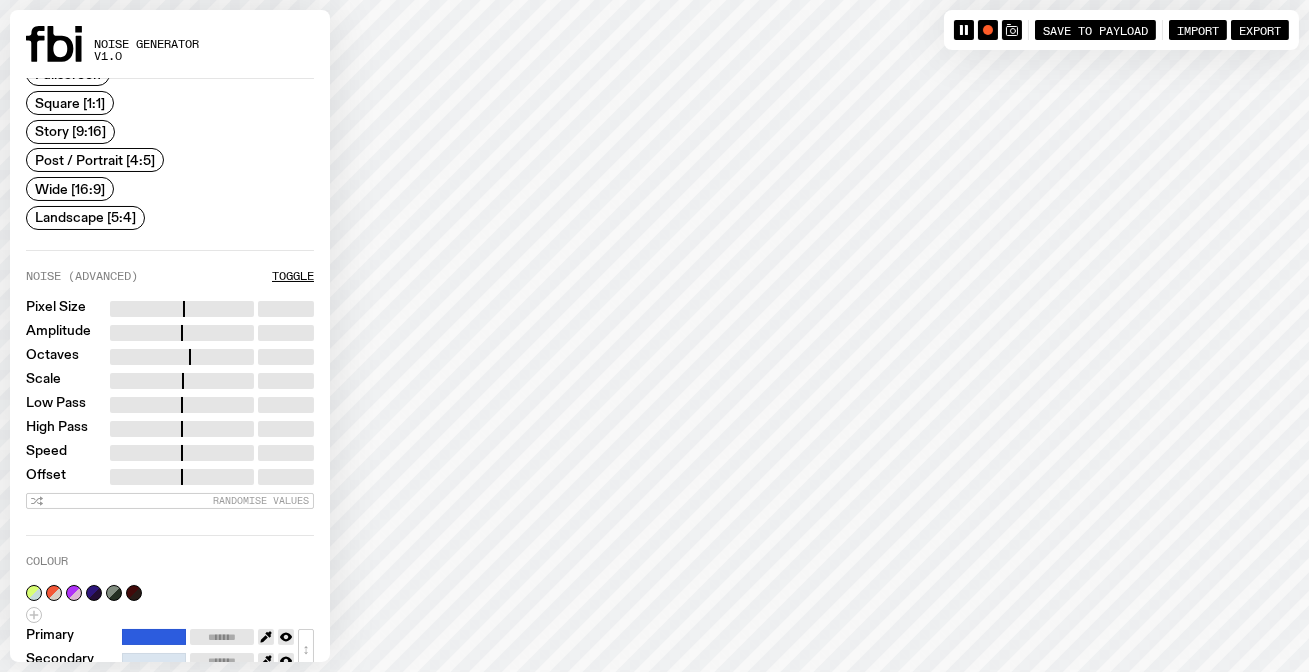 drag, startPoint x: 130, startPoint y: 374, endPoint x: 1132, endPoint y: 23, distance: 1061.6991 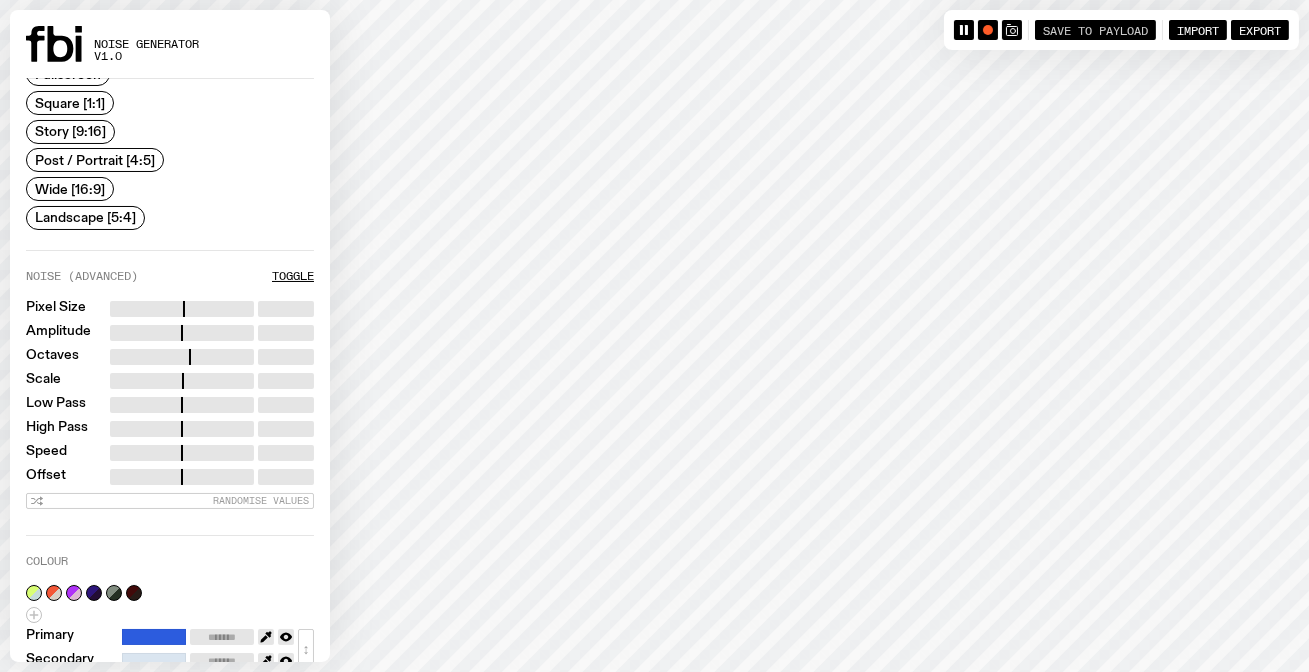 click at bounding box center [182, 381] 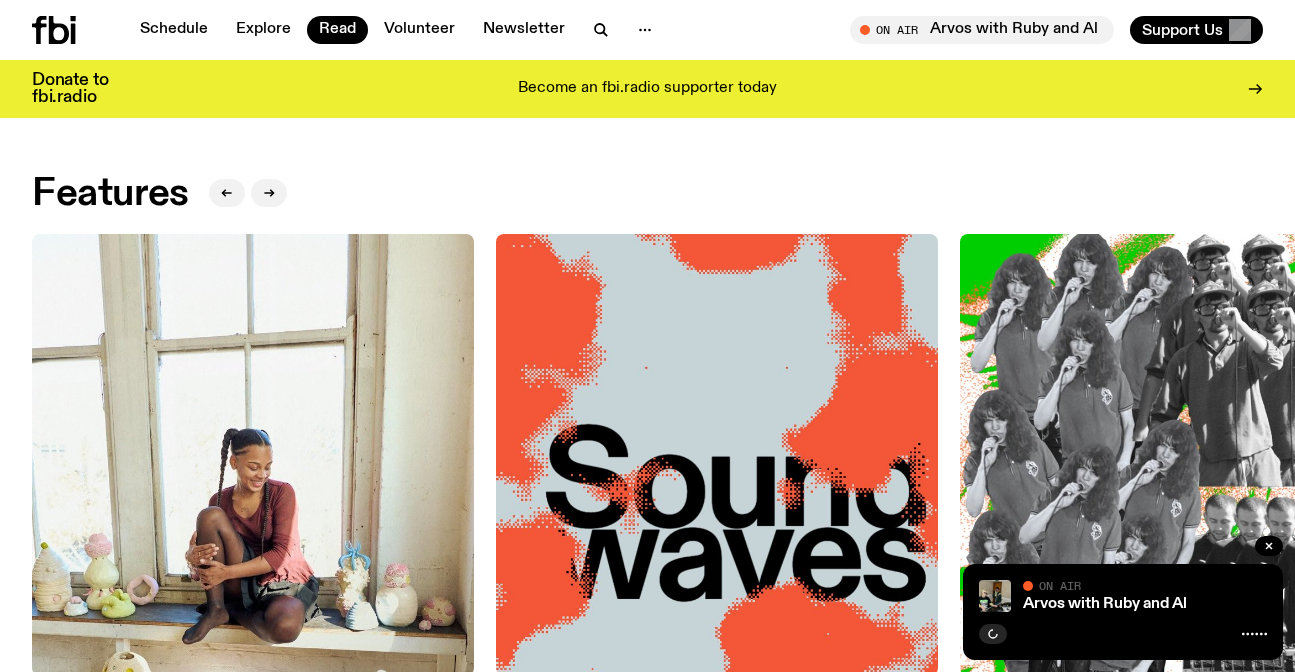scroll, scrollTop: 1166, scrollLeft: 0, axis: vertical 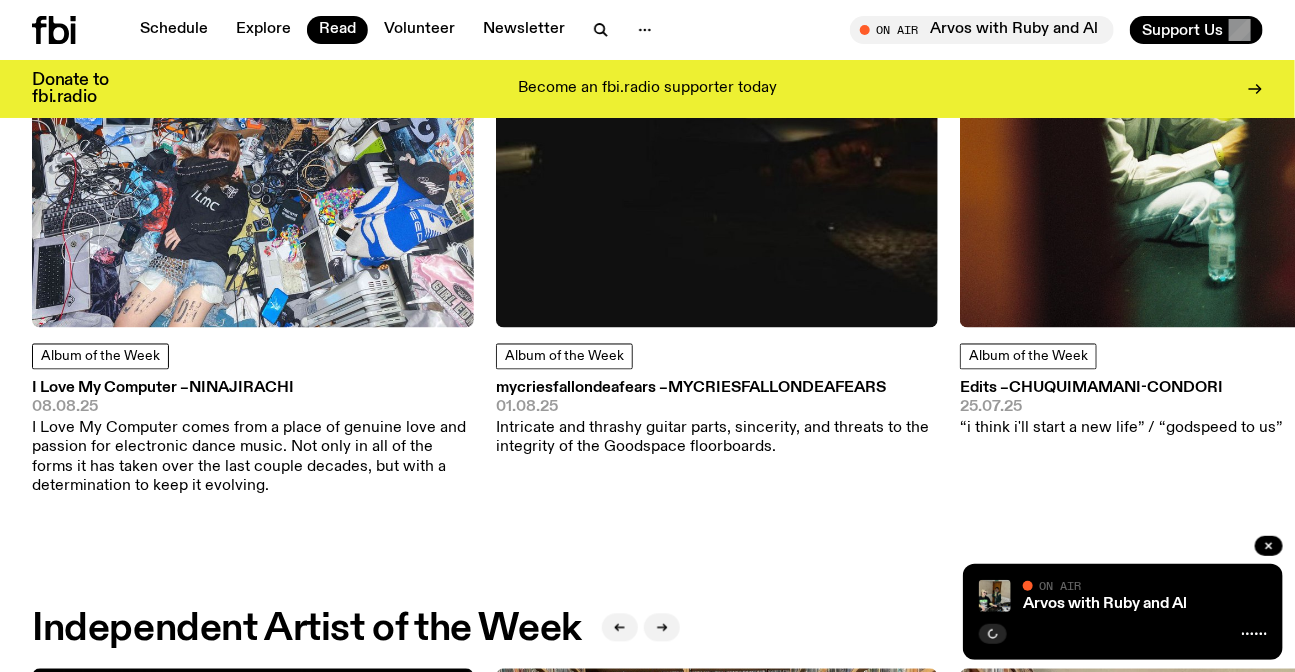 click at bounding box center [253, 107] 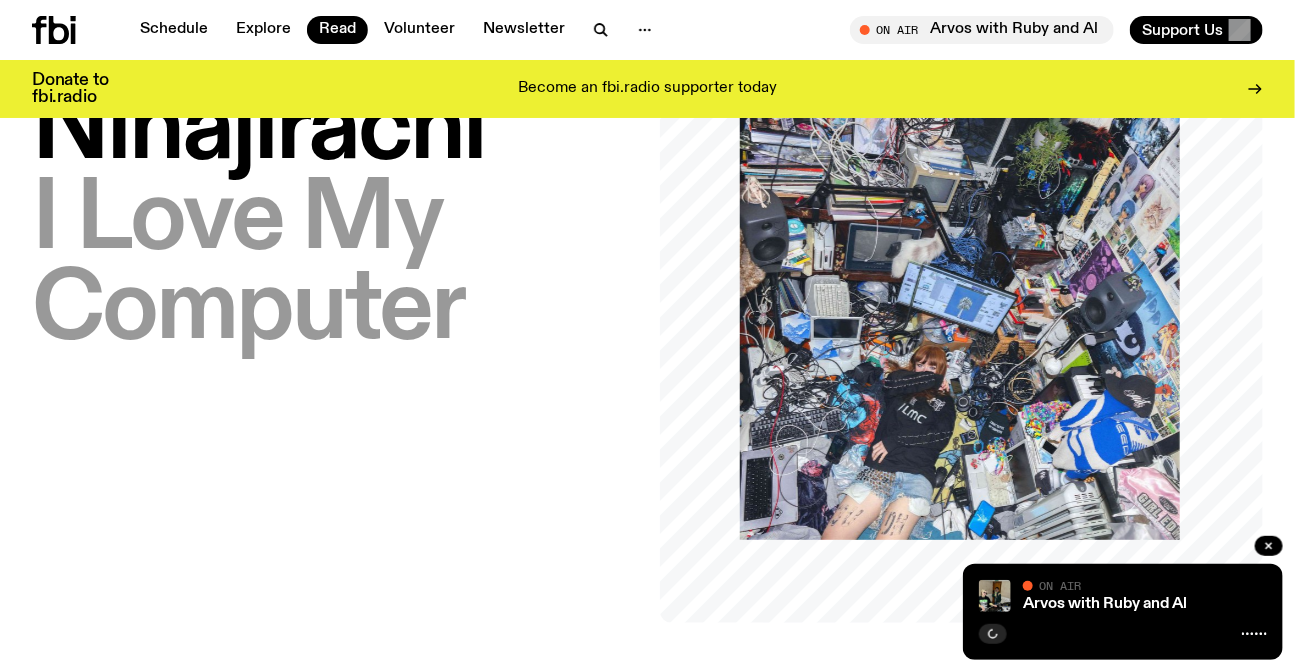 scroll, scrollTop: 177, scrollLeft: 0, axis: vertical 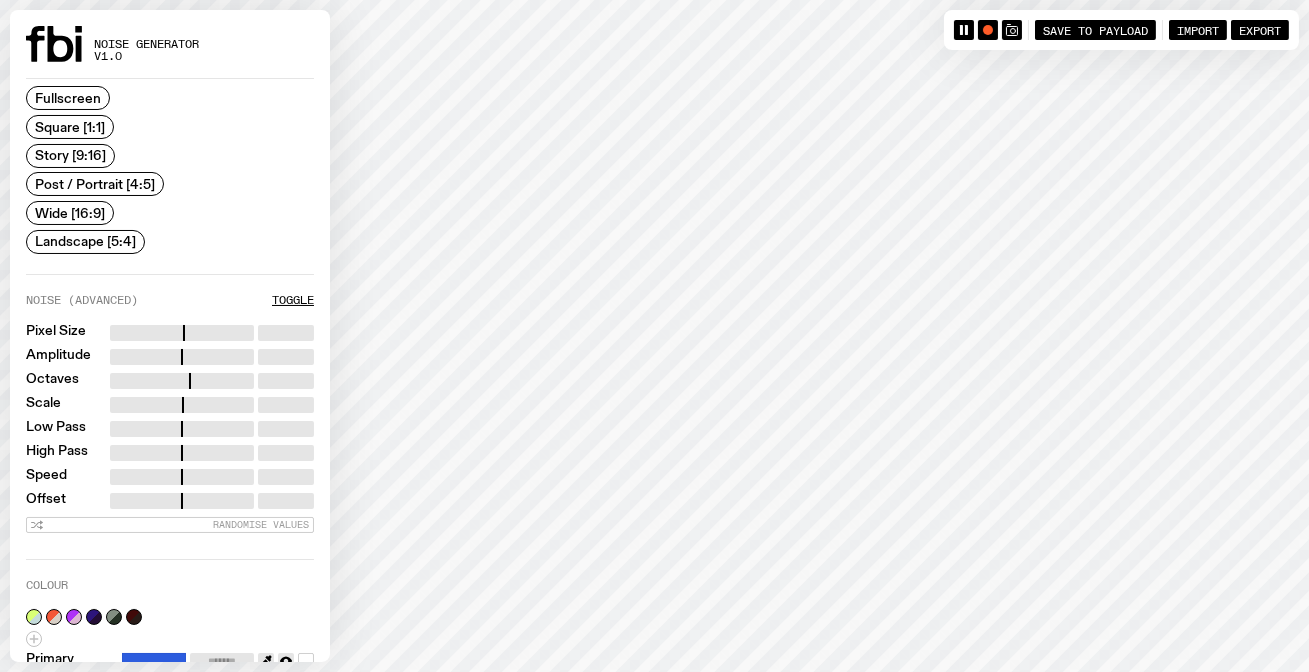 type on "***" 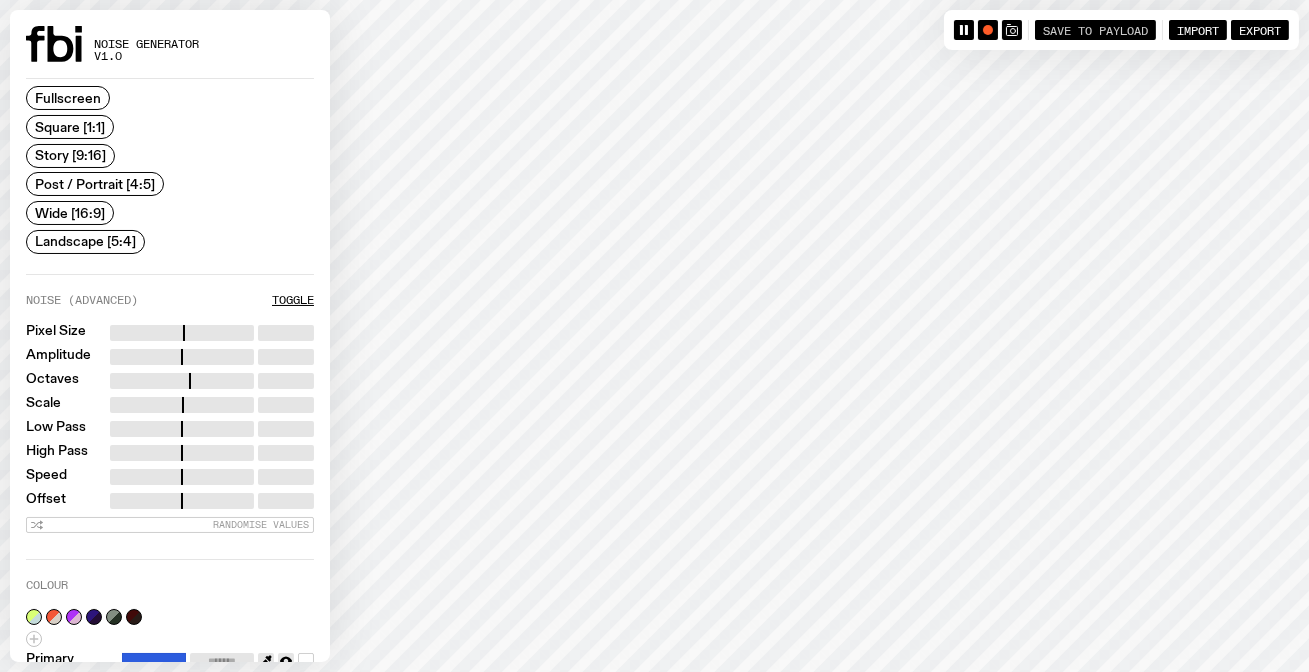 click on "Save to Payload" at bounding box center (1095, 29) 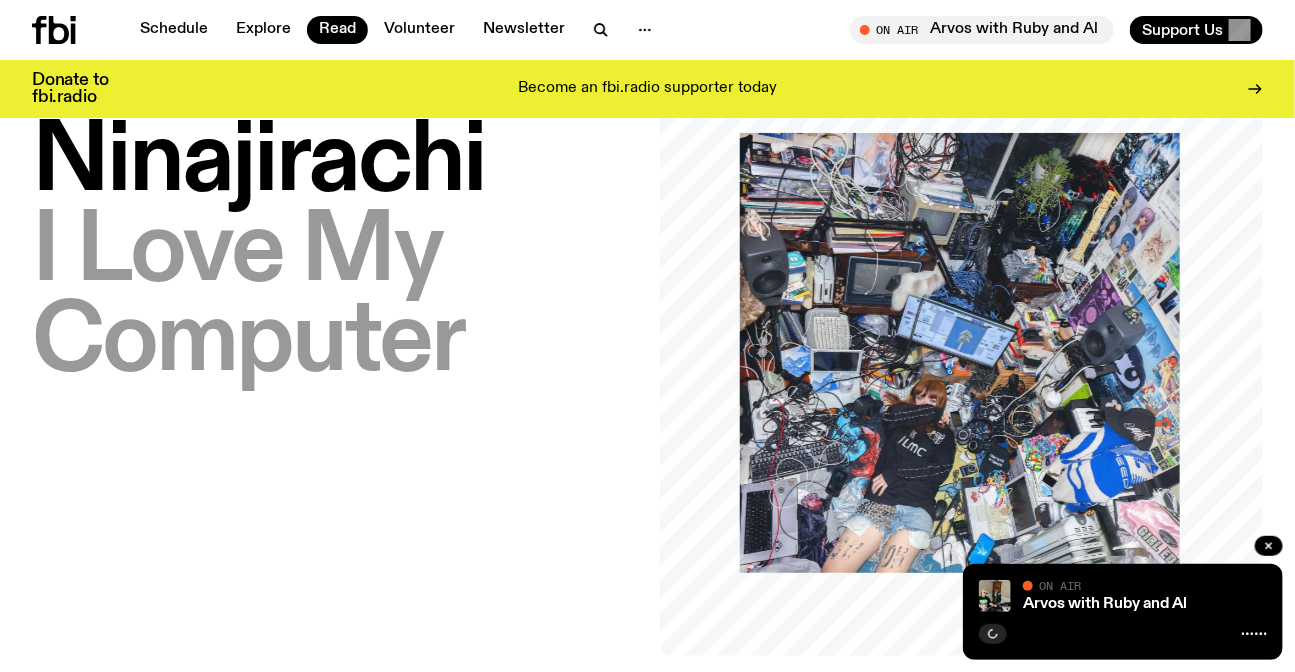 scroll, scrollTop: 90, scrollLeft: 0, axis: vertical 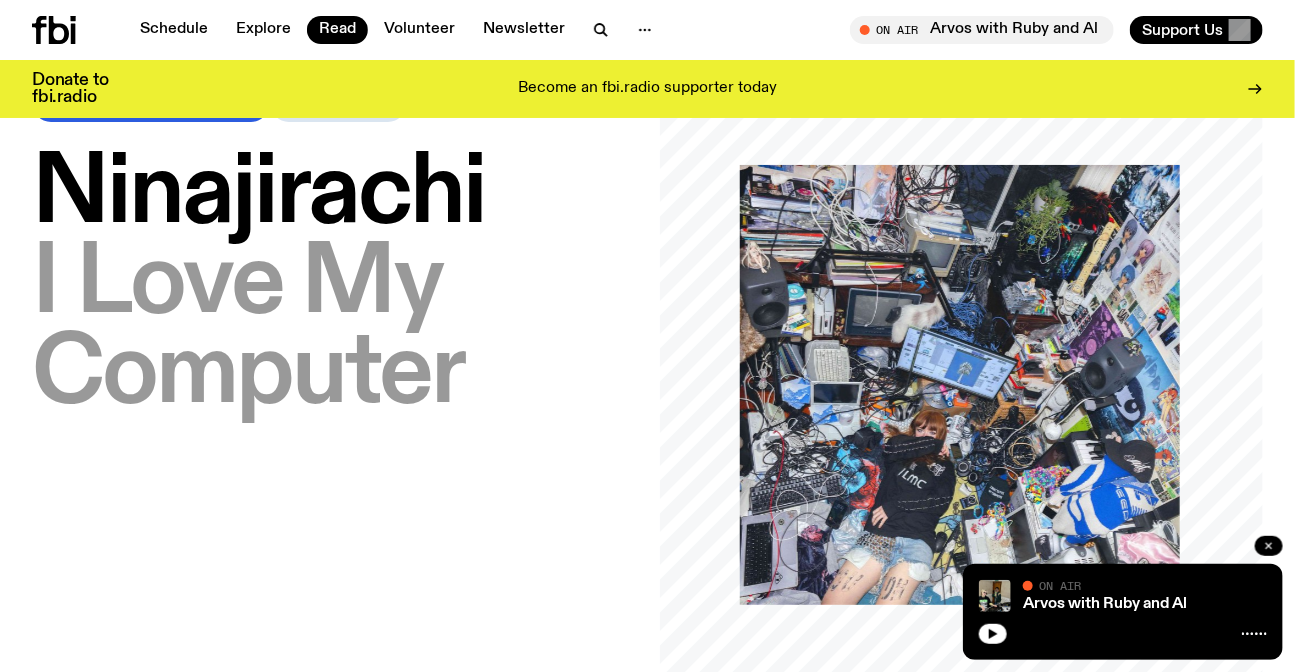 click at bounding box center (1269, 546) 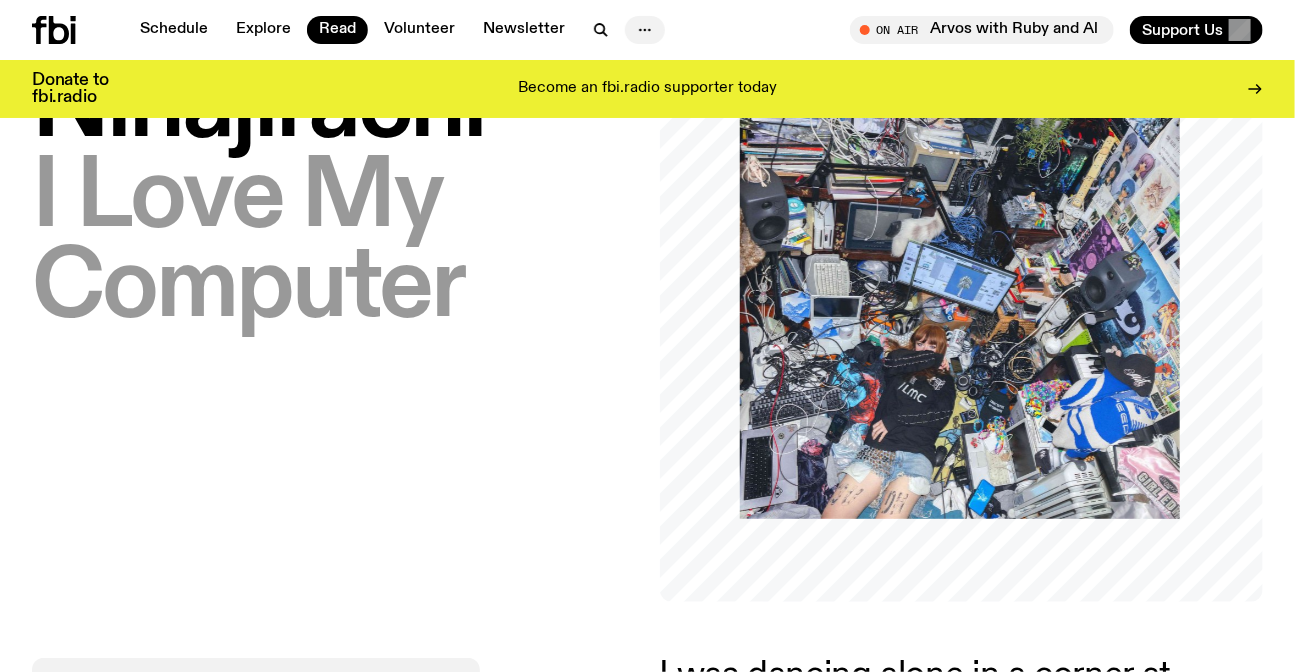 scroll, scrollTop: 175, scrollLeft: 0, axis: vertical 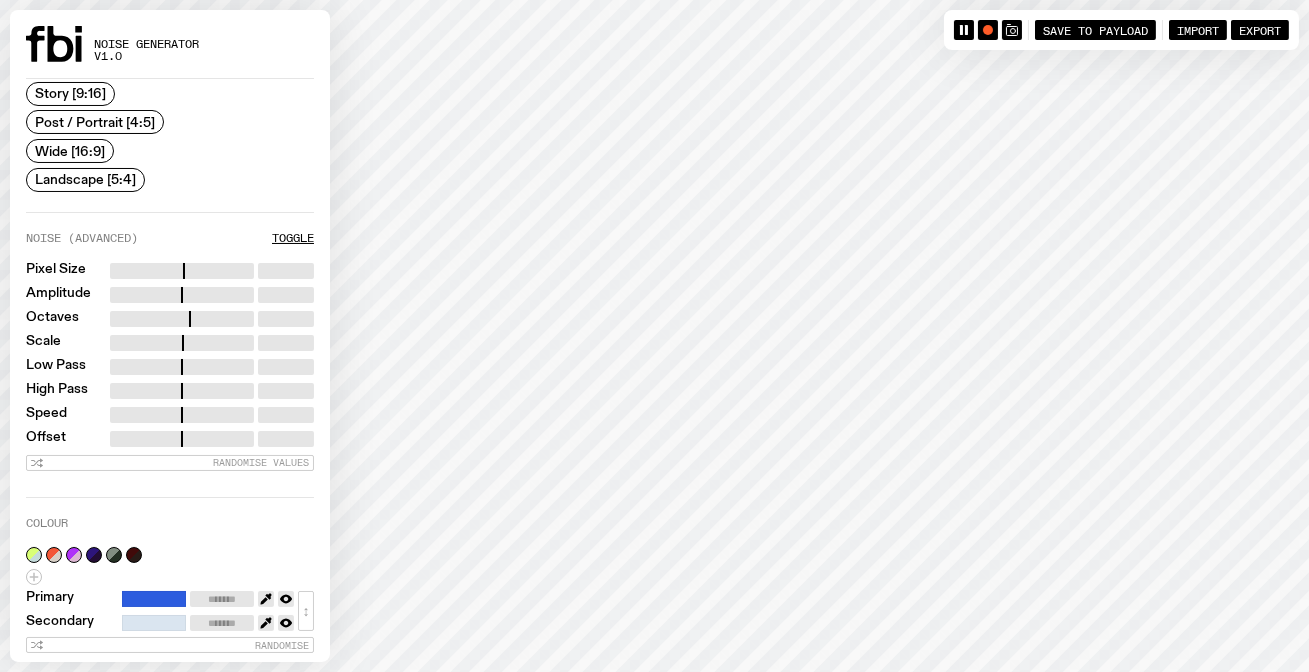 type on "***" 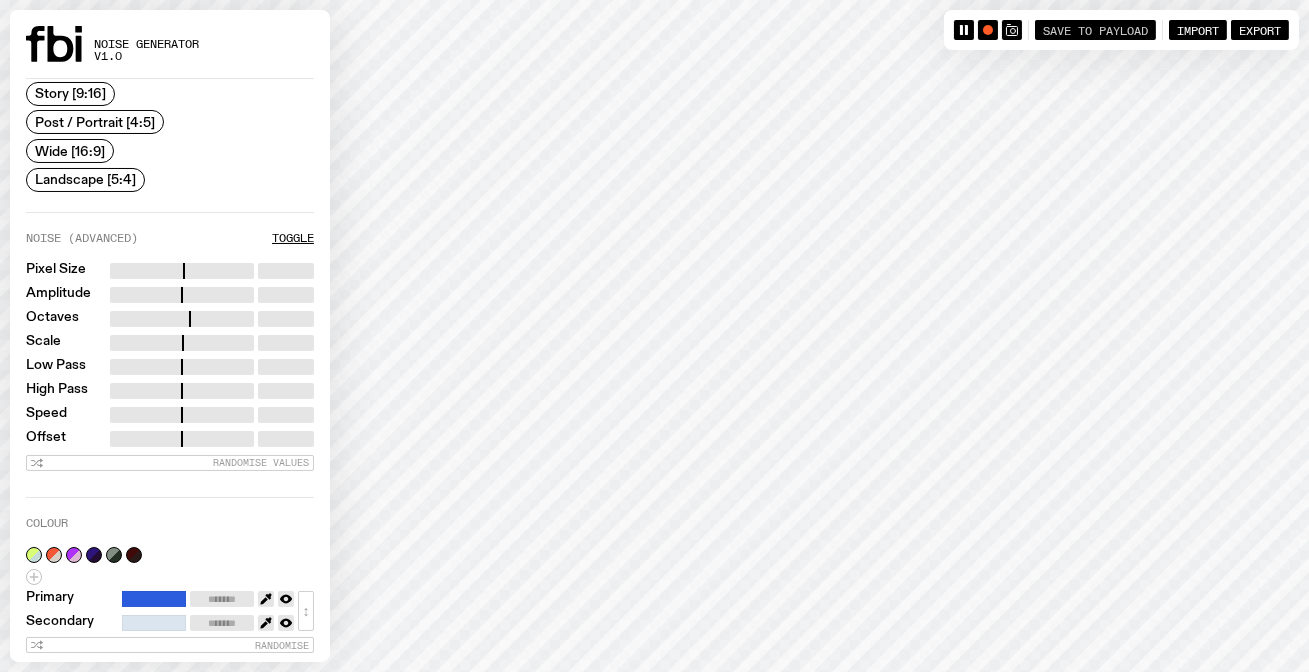 click on "Save to Payload" at bounding box center [1095, 29] 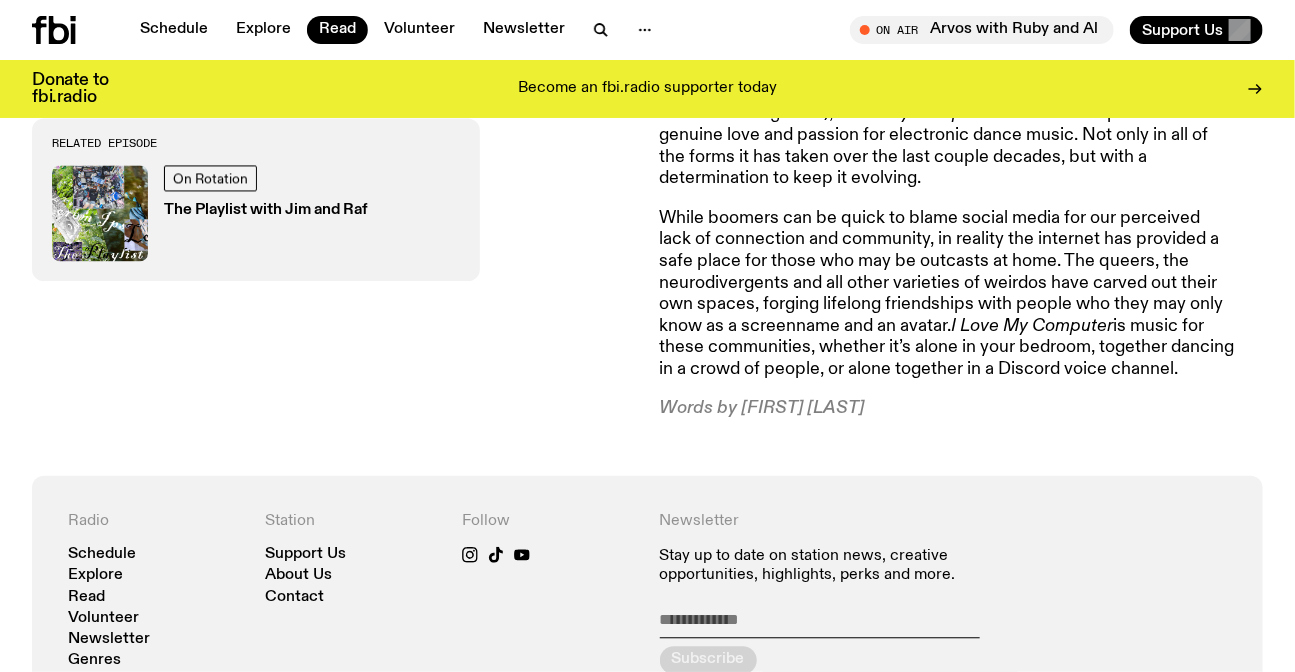 scroll, scrollTop: 1448, scrollLeft: 0, axis: vertical 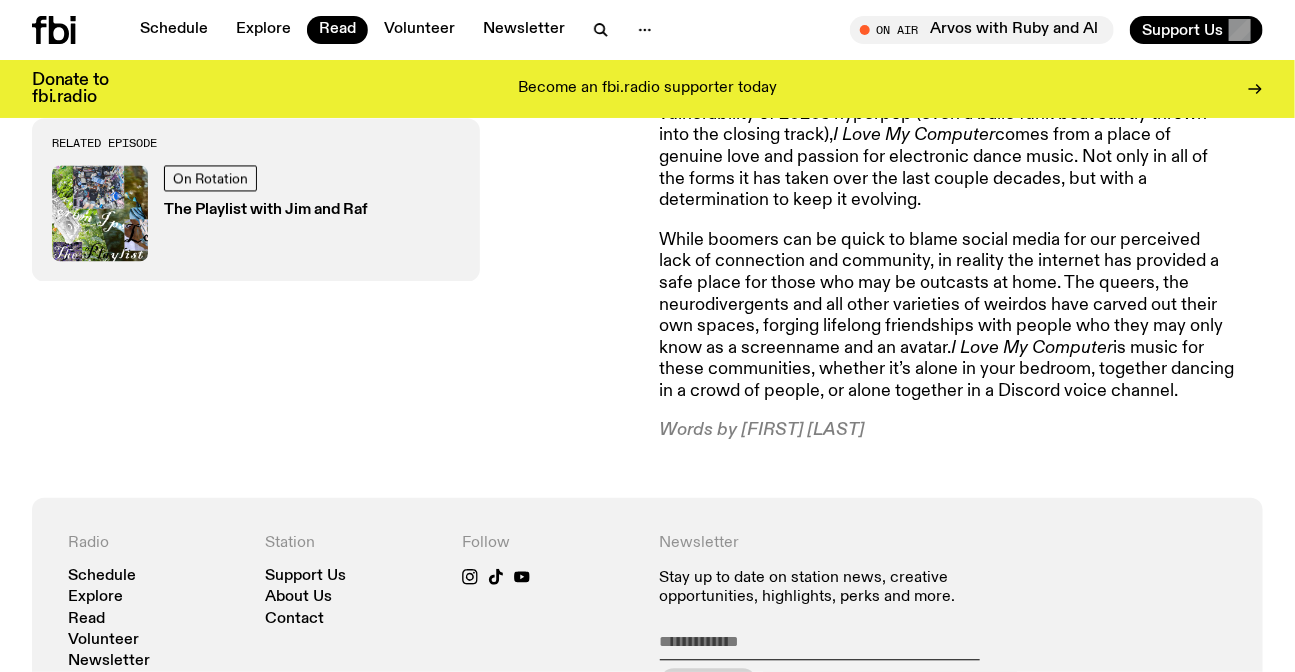 click on "I was dancing alone in a corner at the I Love My Computer listening party because like a lot of Gen Z I have a fear of crowds and being perceived. Until a tiny girl in full Kawaii get-up (complete with Sanrio characters attached to her dress) beckoned for me to join the circle of others all jumping up and down together. In this circle, the Harajuku girls danced next to the goths who danced next to the awkward tall guys and so on, all keeping personal space, yet feeling the bass together. At first glance I Love My Computer The title I Love My Computer I Love My Computer comes from a place of genuine love and passion for electronic dance music. Not only in all of the forms it has taken over the last couple decades, but with a determination to keep it evolving. I Love My Computer is music for these communities, whether it’s alone in your bedroom, together dancing in a crowd of people, or alone together in a Discord voice channel. Related Episode On Rotation" at bounding box center (647, -86) 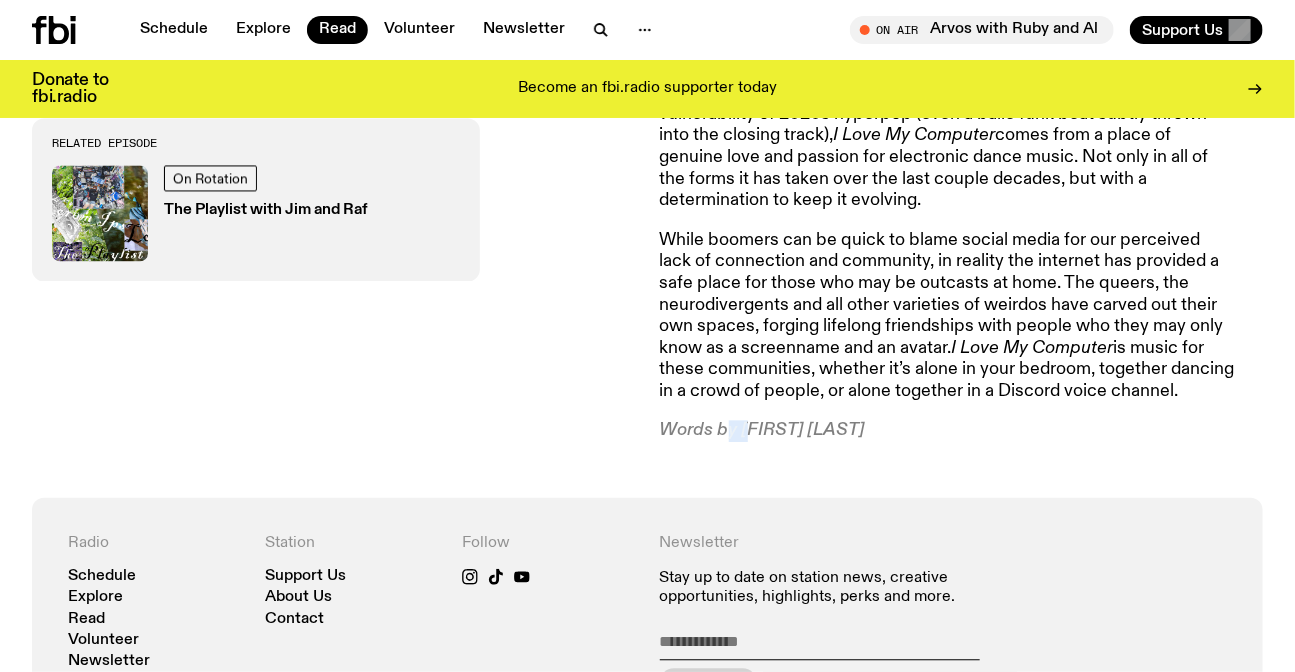 click on "I was dancing alone in a corner at the I Love My Computer listening party because like a lot of Gen Z I have a fear of crowds and being perceived. Until a tiny girl in full Kawaii get-up (complete with Sanrio characters attached to her dress) beckoned for me to join the circle of others all jumping up and down together. In this circle, the Harajuku girls danced next to the goths who danced next to the awkward tall guys and so on, all keeping personal space, yet feeling the bass together. At first glance I Love My Computer The title I Love My Computer I Love My Computer comes from a place of genuine love and passion for electronic dance music. Not only in all of the forms it has taken over the last couple decades, but with a determination to keep it evolving. I Love My Computer is music for these communities, whether it’s alone in your bedroom, together dancing in a crowd of people, or alone together in a Discord voice channel. Words by [FIRST] [LAST]" at bounding box center [948, -86] 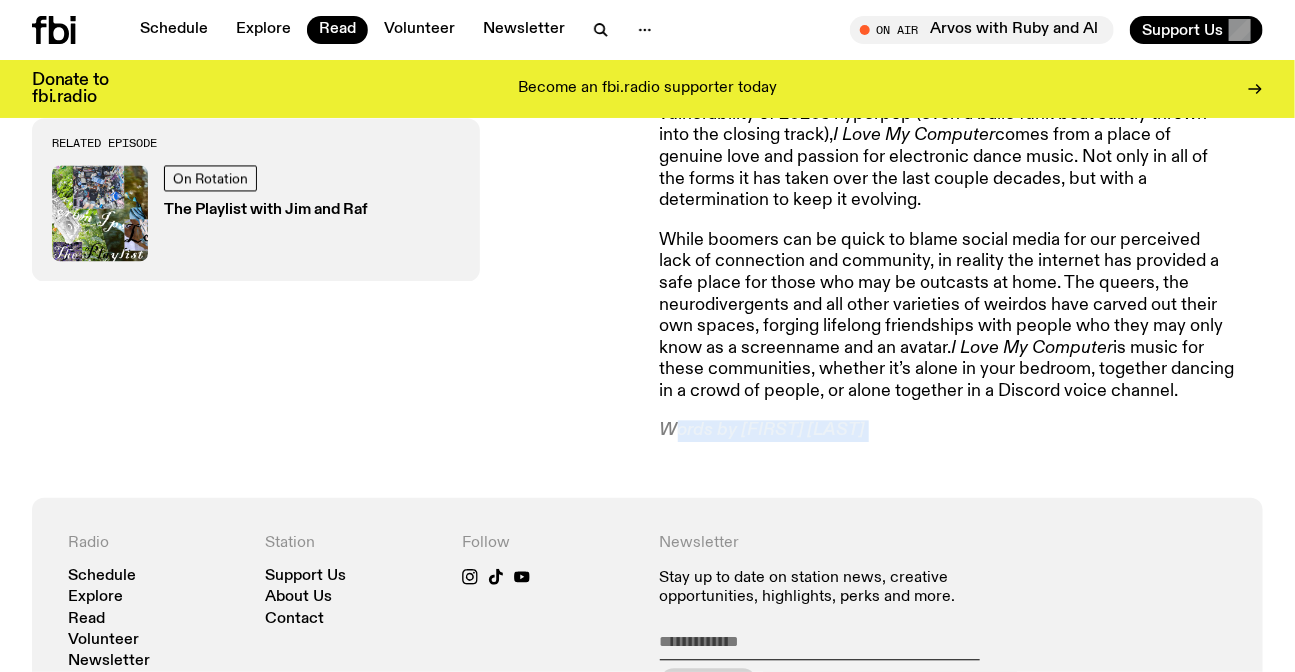 click on "I was dancing alone in a corner at the I Love My Computer listening party because like a lot of Gen Z I have a fear of crowds and being perceived. Until a tiny girl in full Kawaii get-up (complete with Sanrio characters attached to her dress) beckoned for me to join the circle of others all jumping up and down together. In this circle, the Harajuku girls danced next to the goths who danced next to the awkward tall guys and so on, all keeping personal space, yet feeling the bass together. At first glance I Love My Computer The title I Love My Computer I Love My Computer comes from a place of genuine love and passion for electronic dance music. Not only in all of the forms it has taken over the last couple decades, but with a determination to keep it evolving. I Love My Computer is music for these communities, whether it’s alone in your bedroom, together dancing in a crowd of people, or alone together in a Discord voice channel. Words by [FIRST] [LAST]" at bounding box center (948, -86) 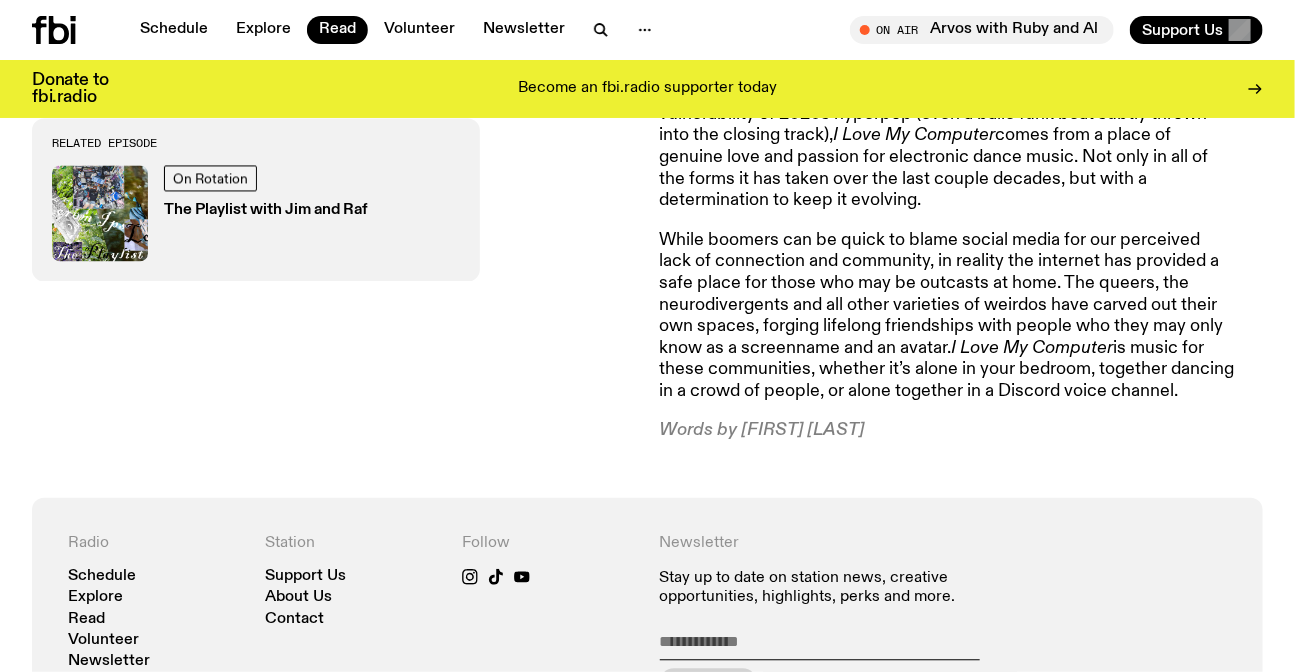 drag, startPoint x: 827, startPoint y: 404, endPoint x: 639, endPoint y: 405, distance: 188.00266 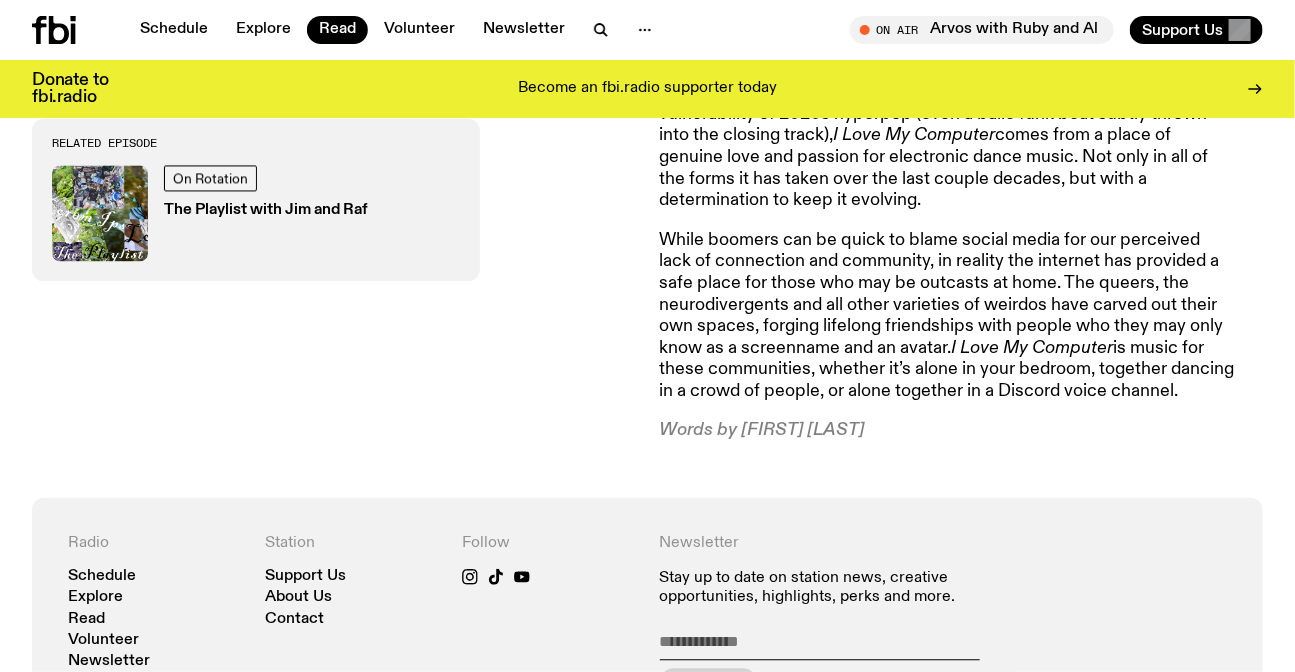 click on "I was dancing alone in a corner at the I Love My Computer listening party because like a lot of Gen Z I have a fear of crowds and being perceived. Until a tiny girl in full Kawaii get-up (complete with Sanrio characters attached to her dress) beckoned for me to join the circle of others all jumping up and down together. In this circle, the Harajuku girls danced next to the goths who danced next to the awkward tall guys and so on, all keeping personal space, yet feeling the bass together. At first glance I Love My Computer The title I Love My Computer I Love My Computer comes from a place of genuine love and passion for electronic dance music. Not only in all of the forms it has taken over the last couple decades, but with a determination to keep it evolving. I Love My Computer is music for these communities, whether it’s alone in your bedroom, together dancing in a crowd of people, or alone together in a Discord voice channel. Words by [FIRST] [LAST]" at bounding box center [948, -86] 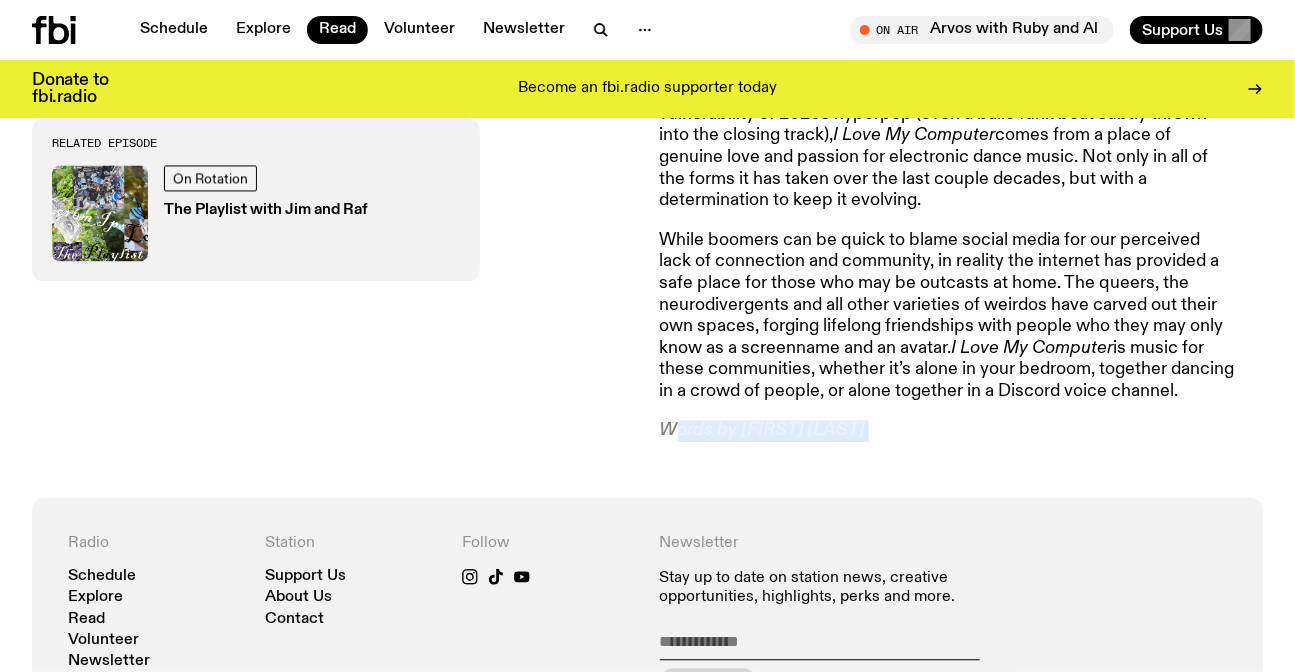 click on "Words by [FIRST] [LAST]" at bounding box center (948, 431) 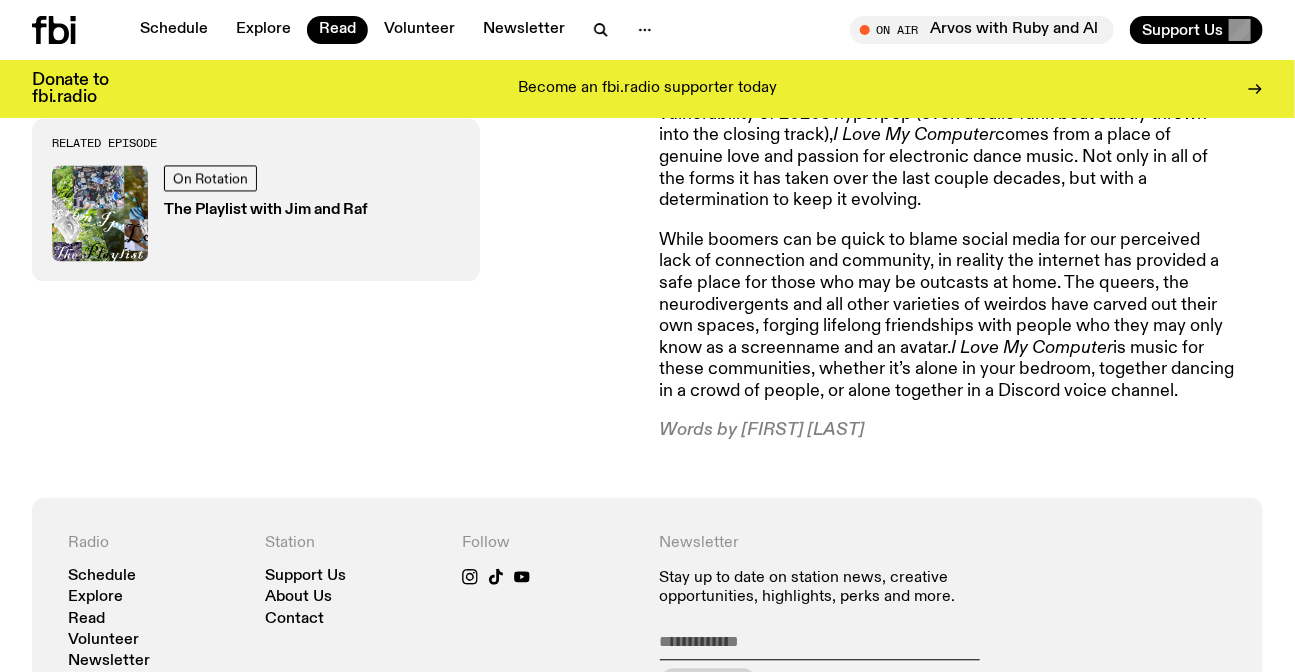 click on "Words by [FIRST] [LAST]" at bounding box center [948, 431] 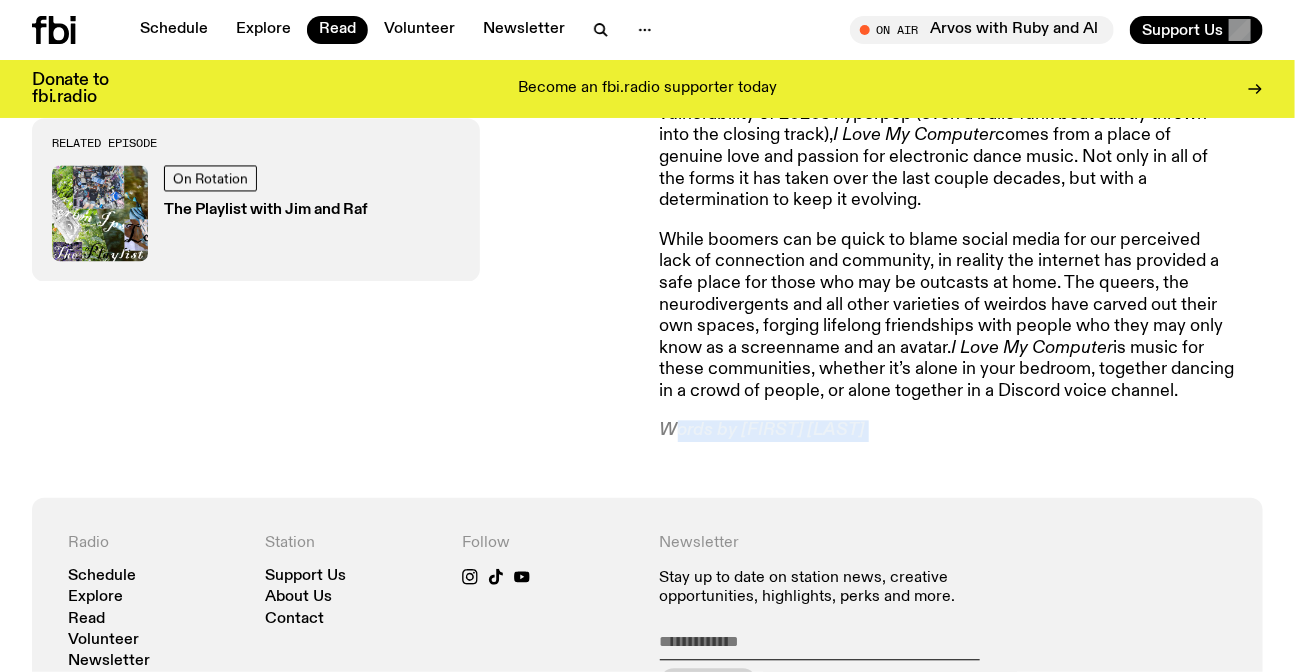 click on "Words by [FIRST] [LAST]" at bounding box center (948, 431) 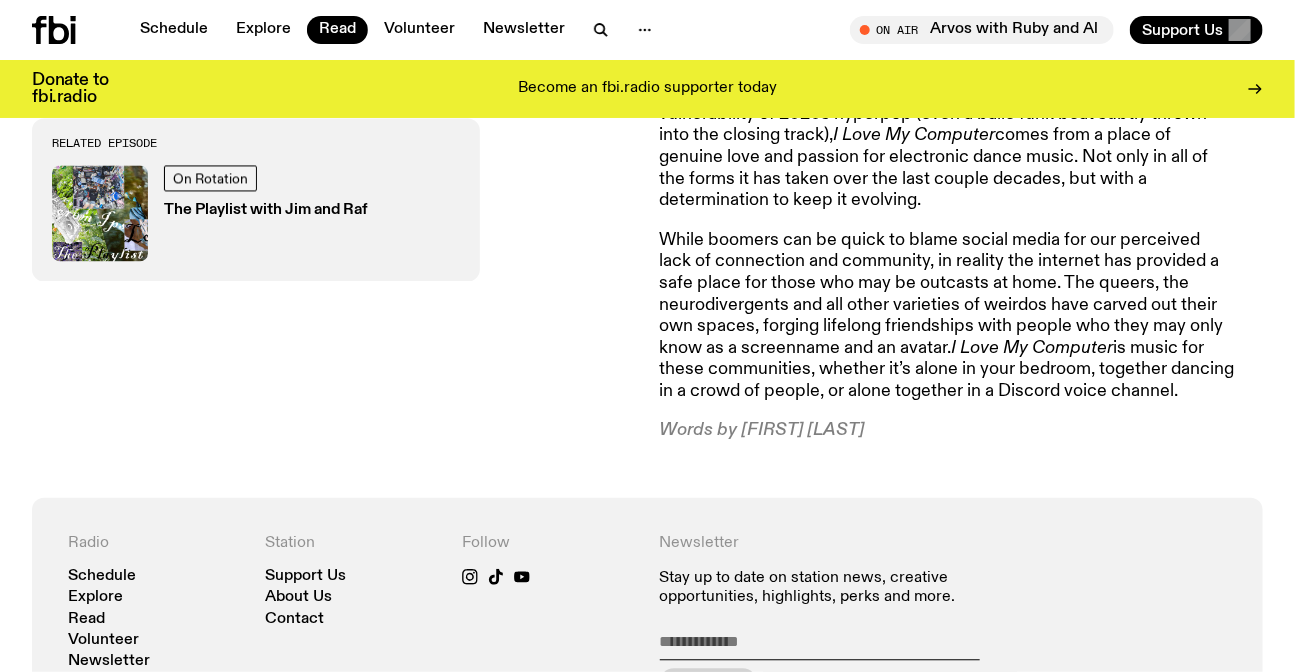 click on "While boomers can be quick to blame social media for our perceived lack of connection and community, in reality the internet has provided a safe place for those who may be outcasts at home. The queers, the neurodivergents and all other varieties of weirdos have carved out their own spaces, forging lifelong friendships with people who they may only know as a screenname and an avatar. I Love My Computer is music for these communities, whether it’s alone in your bedroom, together dancing in a crowd of people, or alone together in a Discord voice channel." at bounding box center [948, 316] 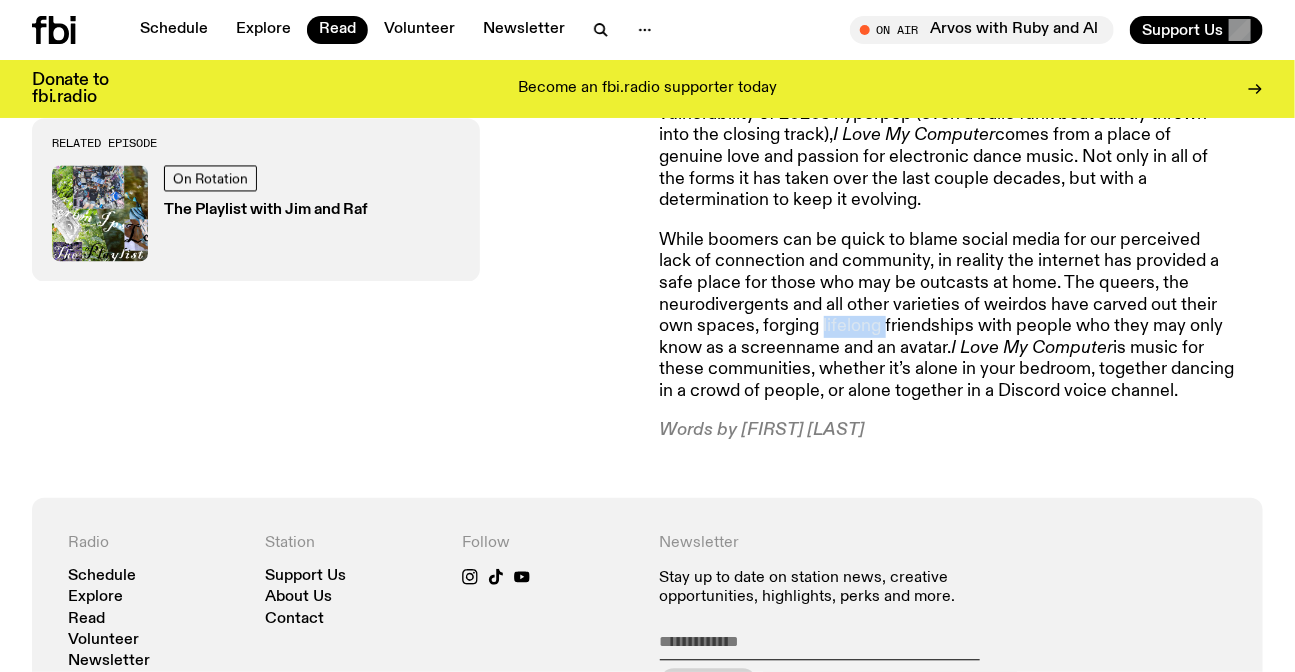 click on "While boomers can be quick to blame social media for our perceived lack of connection and community, in reality the internet has provided a safe place for those who may be outcasts at home. The queers, the neurodivergents and all other varieties of weirdos have carved out their own spaces, forging lifelong friendships with people who they may only know as a screenname and an avatar. I Love My Computer is music for these communities, whether it’s alone in your bedroom, together dancing in a crowd of people, or alone together in a Discord voice channel." at bounding box center [948, 316] 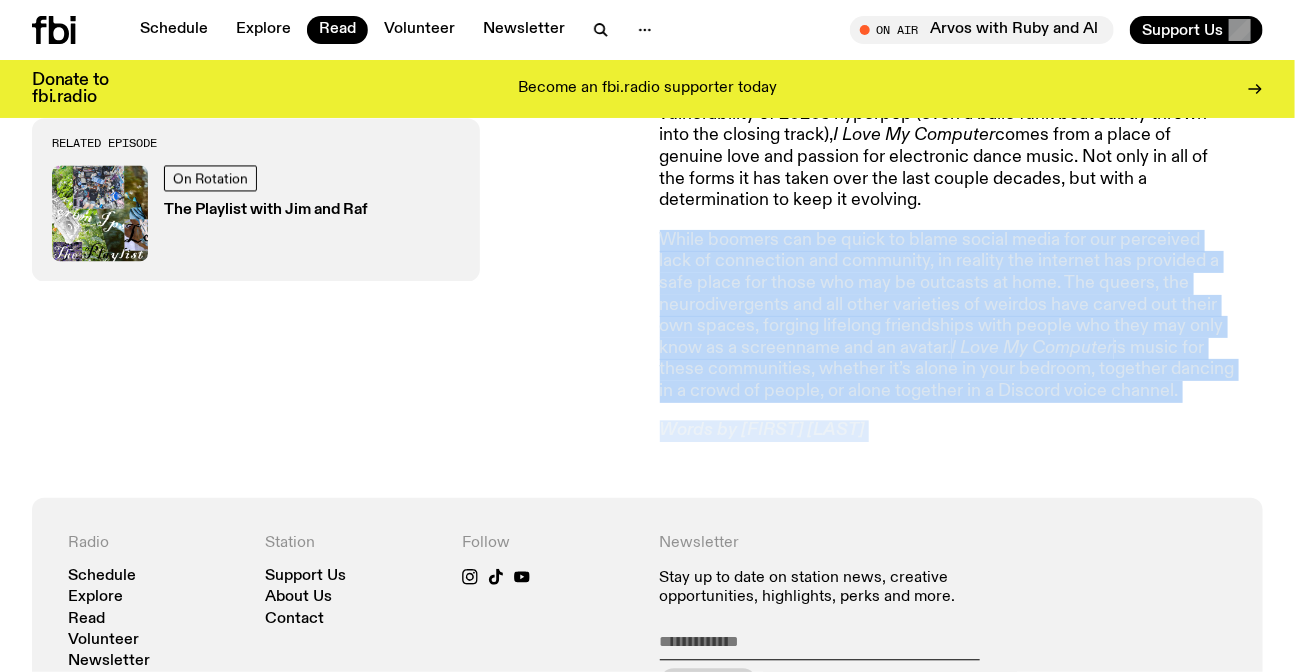 drag, startPoint x: 859, startPoint y: 300, endPoint x: 880, endPoint y: 380, distance: 82.710335 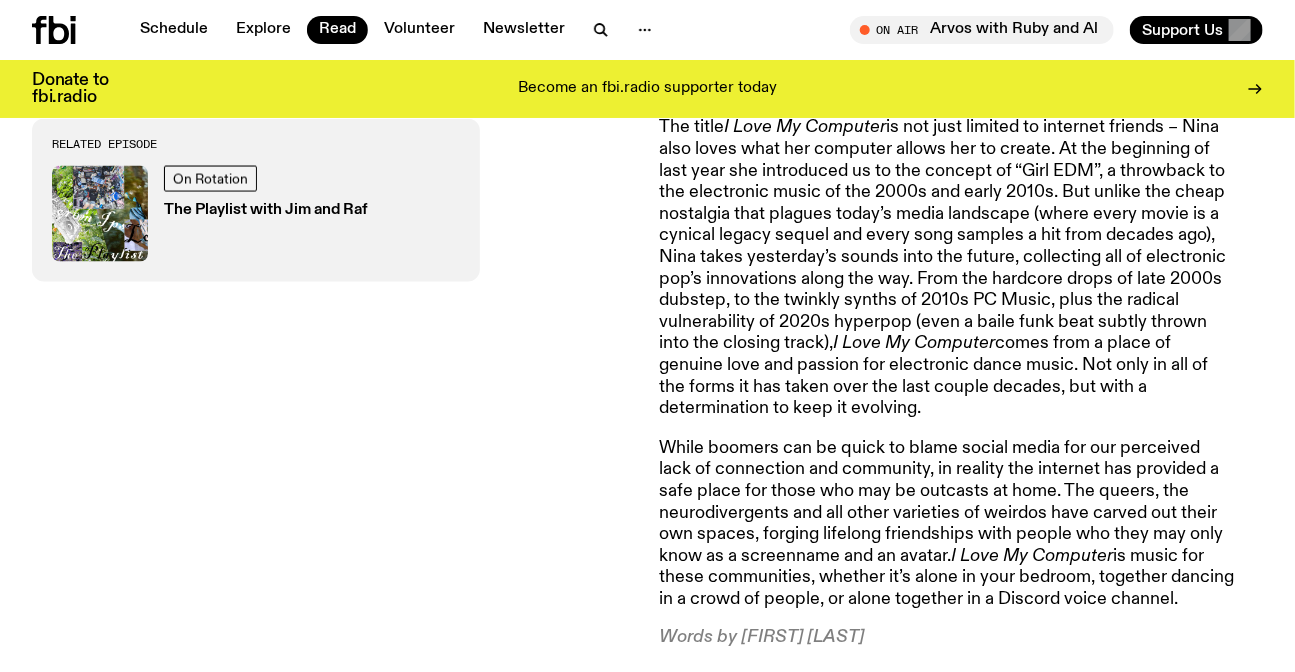scroll, scrollTop: 1438, scrollLeft: 0, axis: vertical 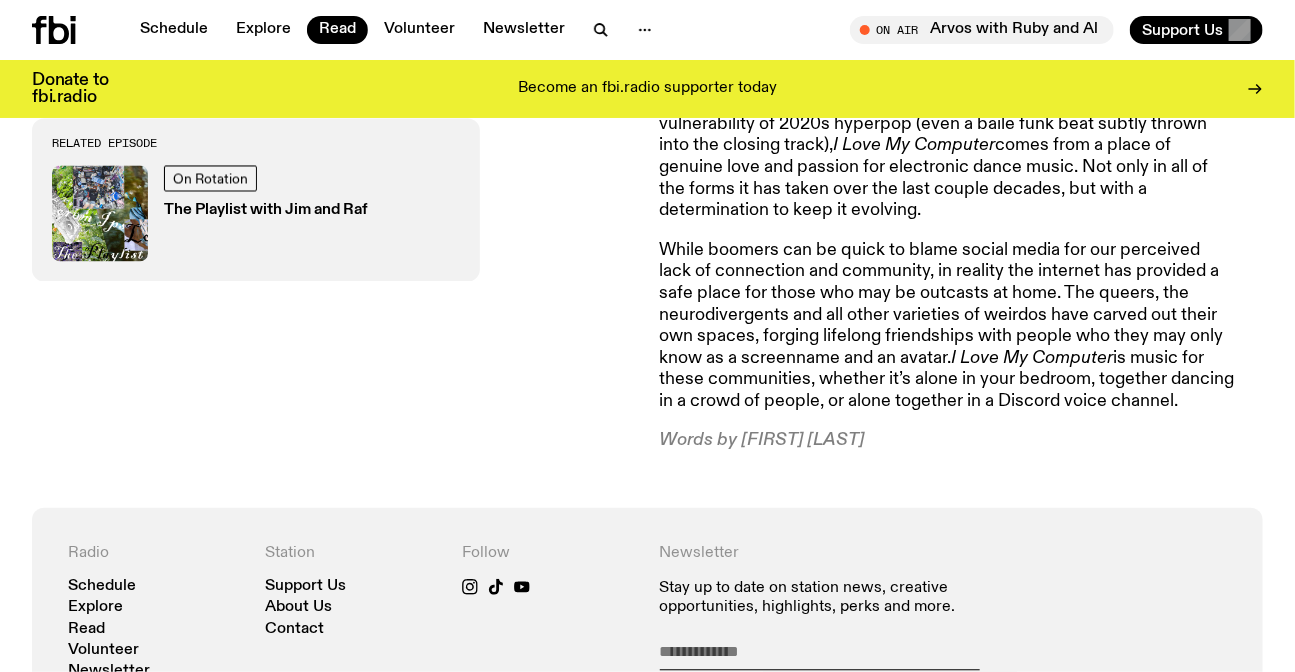 click on "While boomers can be quick to blame social media for our perceived lack of connection and community, in reality the internet has provided a safe place for those who may be outcasts at home. The queers, the neurodivergents and all other varieties of weirdos have carved out their own spaces, forging lifelong friendships with people who they may only know as a screenname and an avatar. I Love My Computer is music for these communities, whether it’s alone in your bedroom, together dancing in a crowd of people, or alone together in a Discord voice channel." at bounding box center [948, 326] 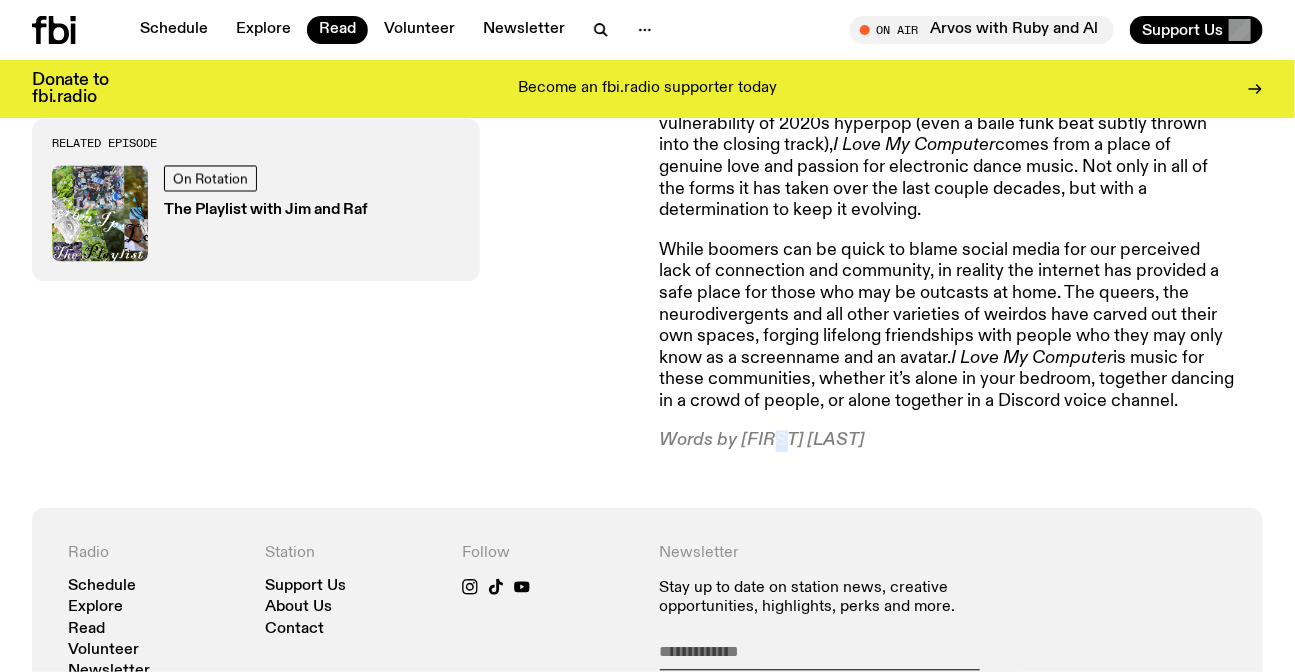 click on "Words by [FIRST] [LAST]" at bounding box center [948, 441] 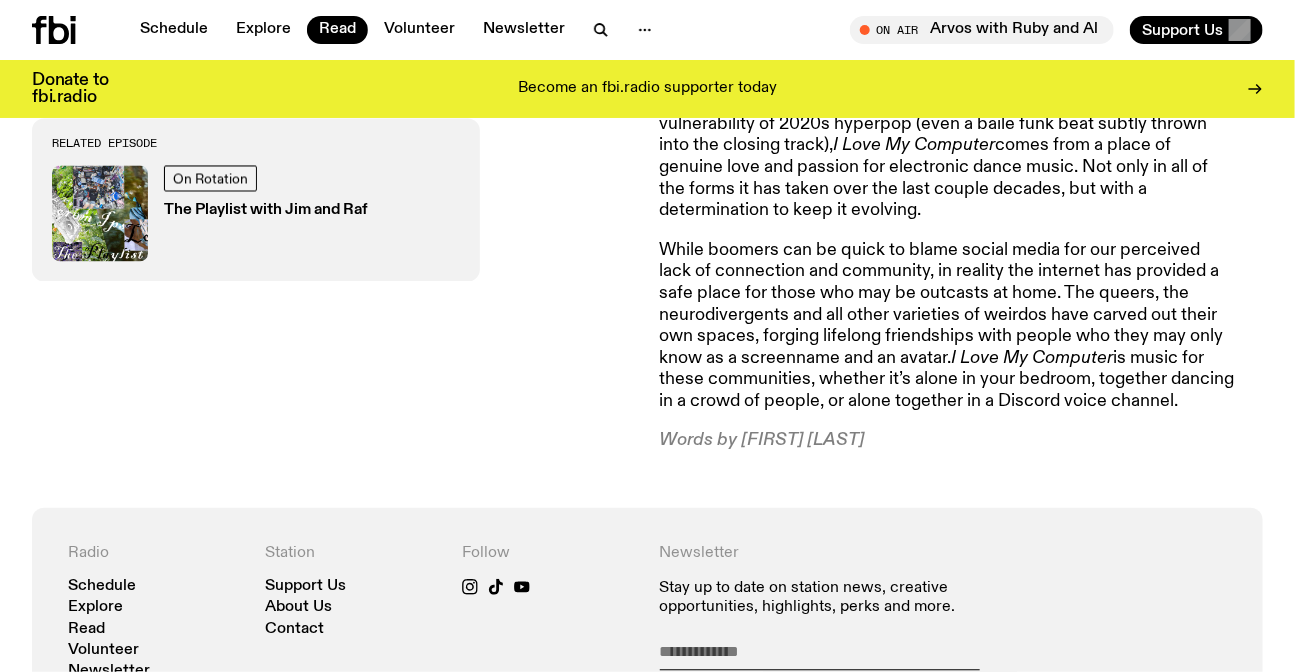 click on "Words by [FIRST] [LAST]" at bounding box center [948, 441] 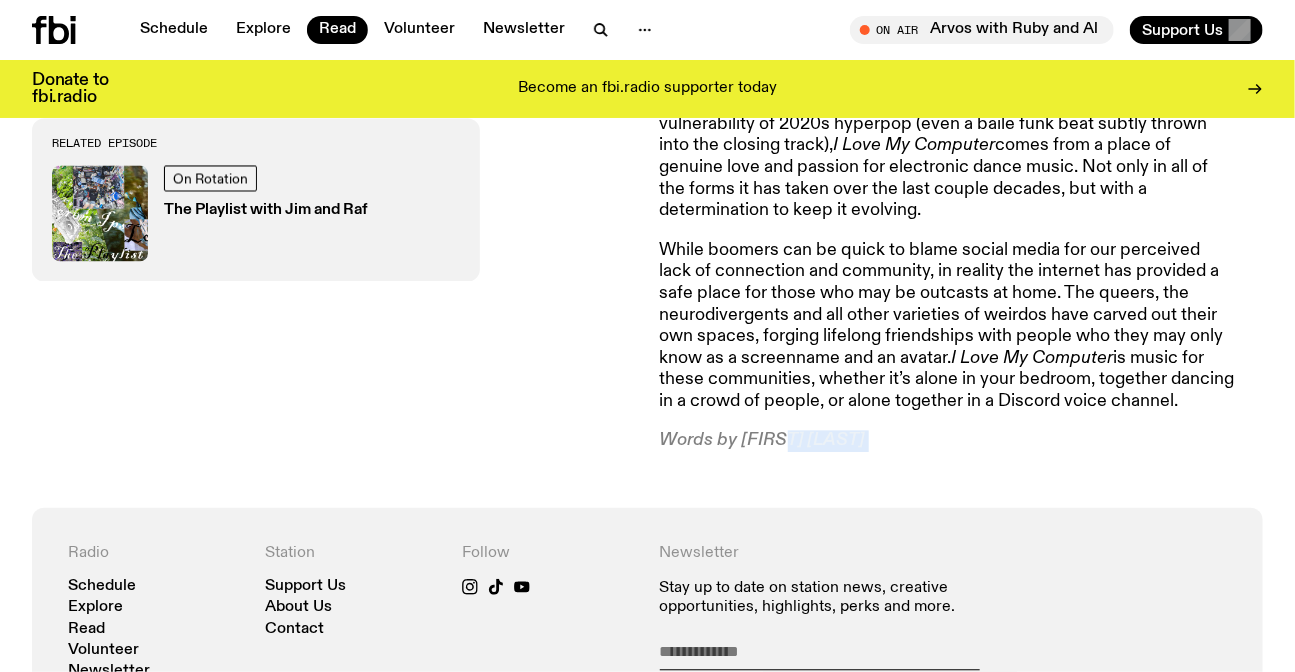 drag, startPoint x: 877, startPoint y: 412, endPoint x: 785, endPoint y: 412, distance: 92 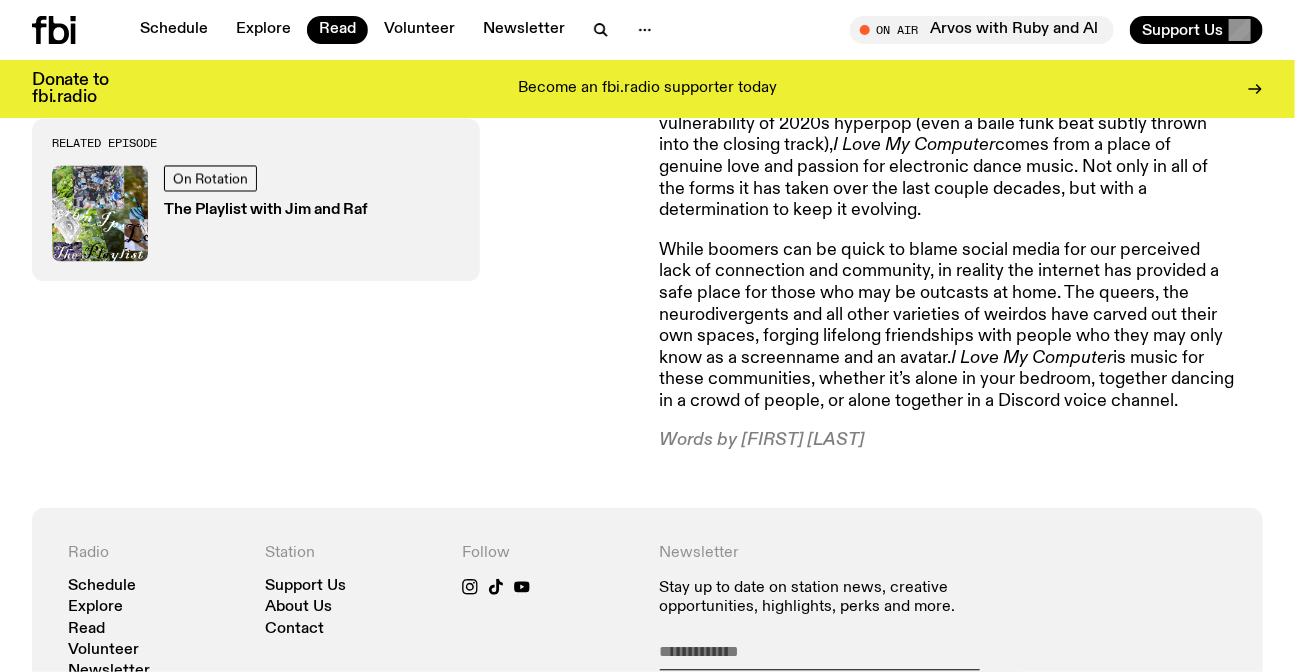 click on "Words by [FIRST] [LAST]" at bounding box center [948, 441] 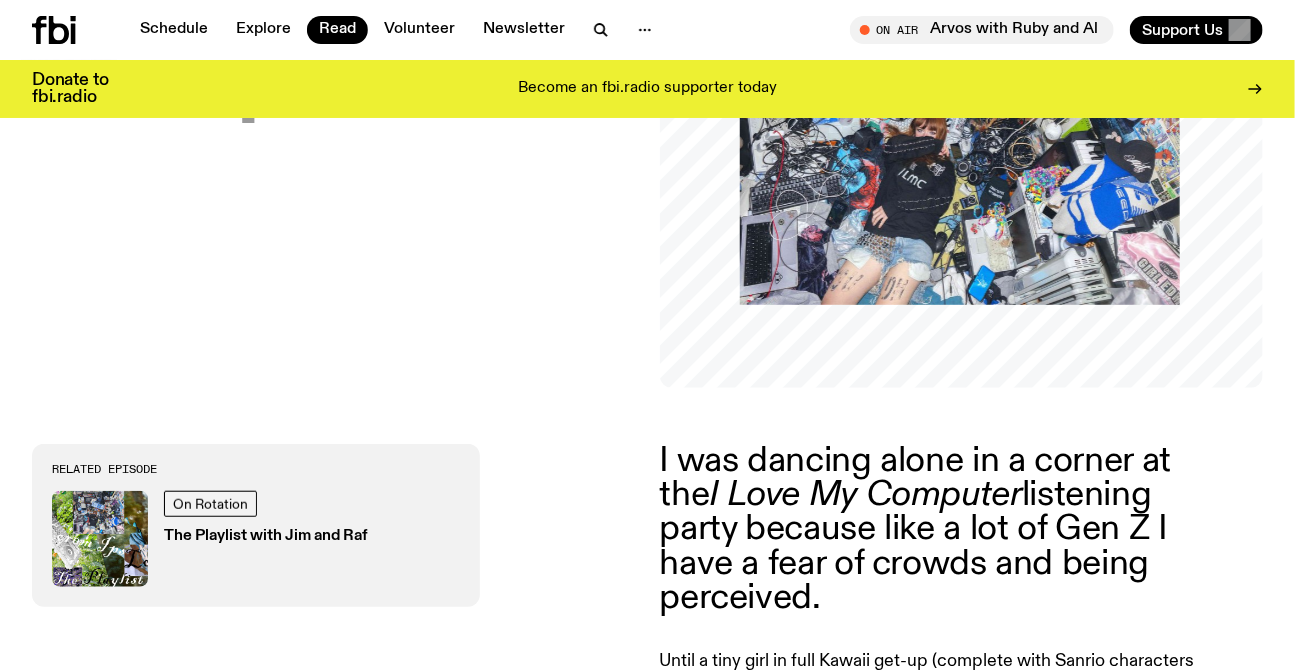scroll, scrollTop: 621, scrollLeft: 0, axis: vertical 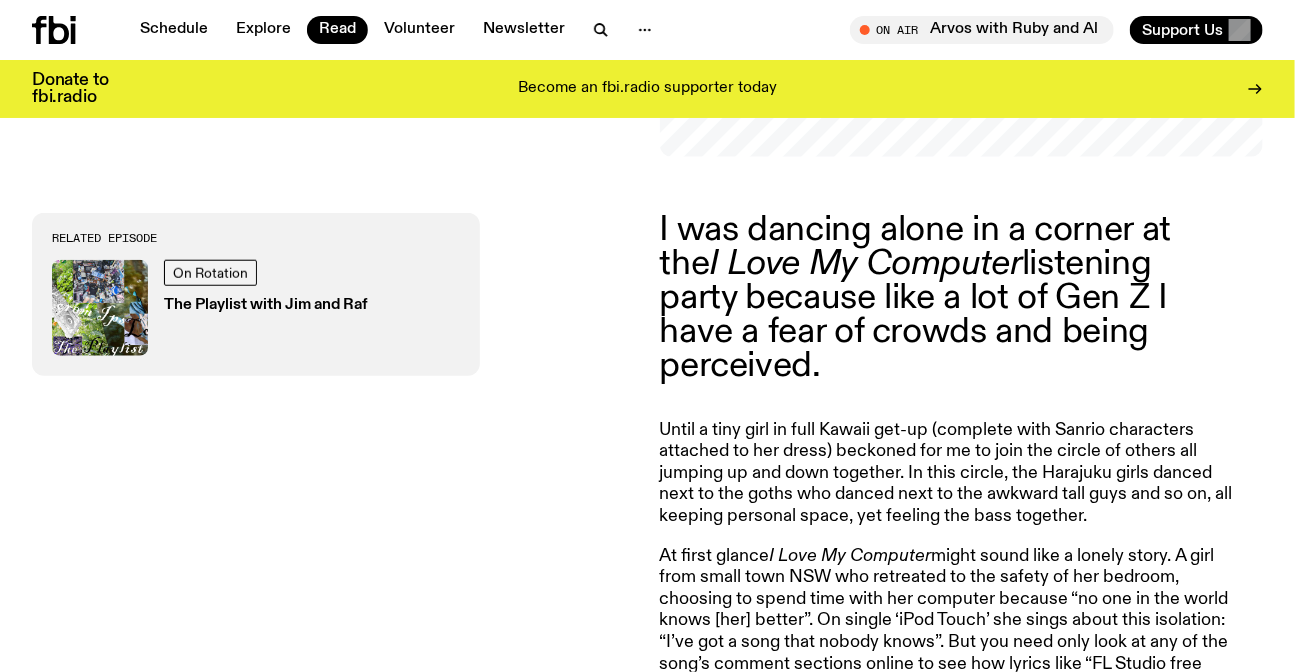 click 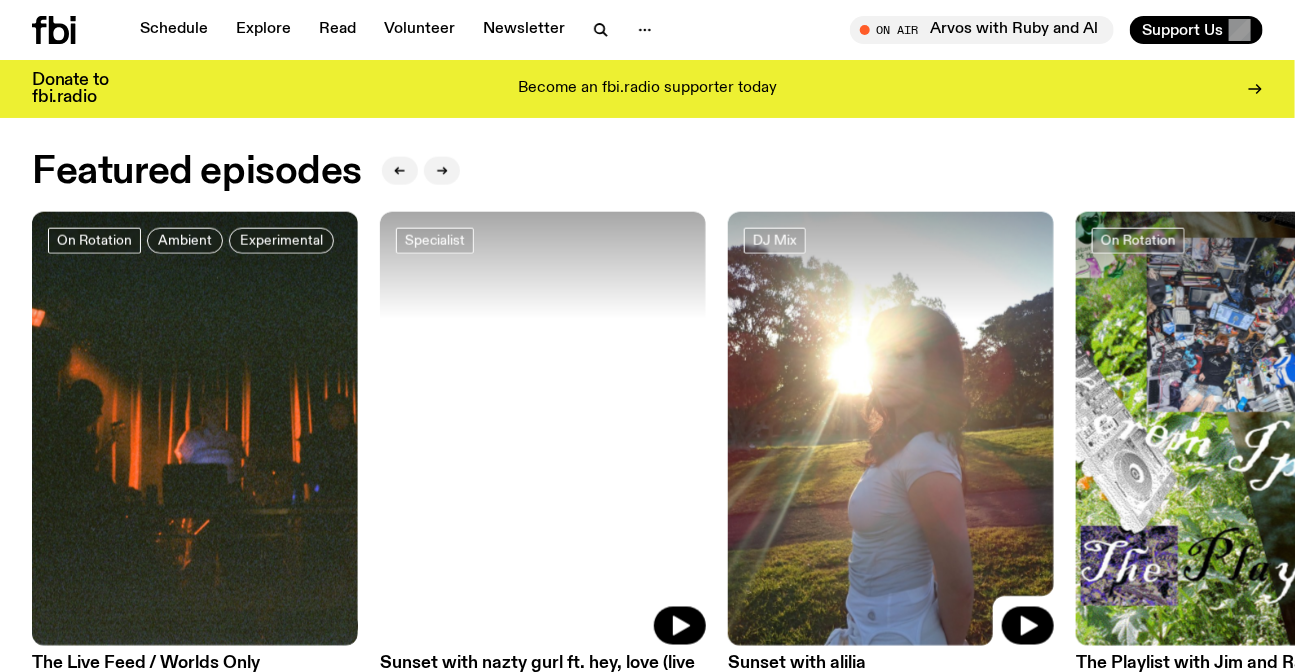 scroll, scrollTop: 902, scrollLeft: 0, axis: vertical 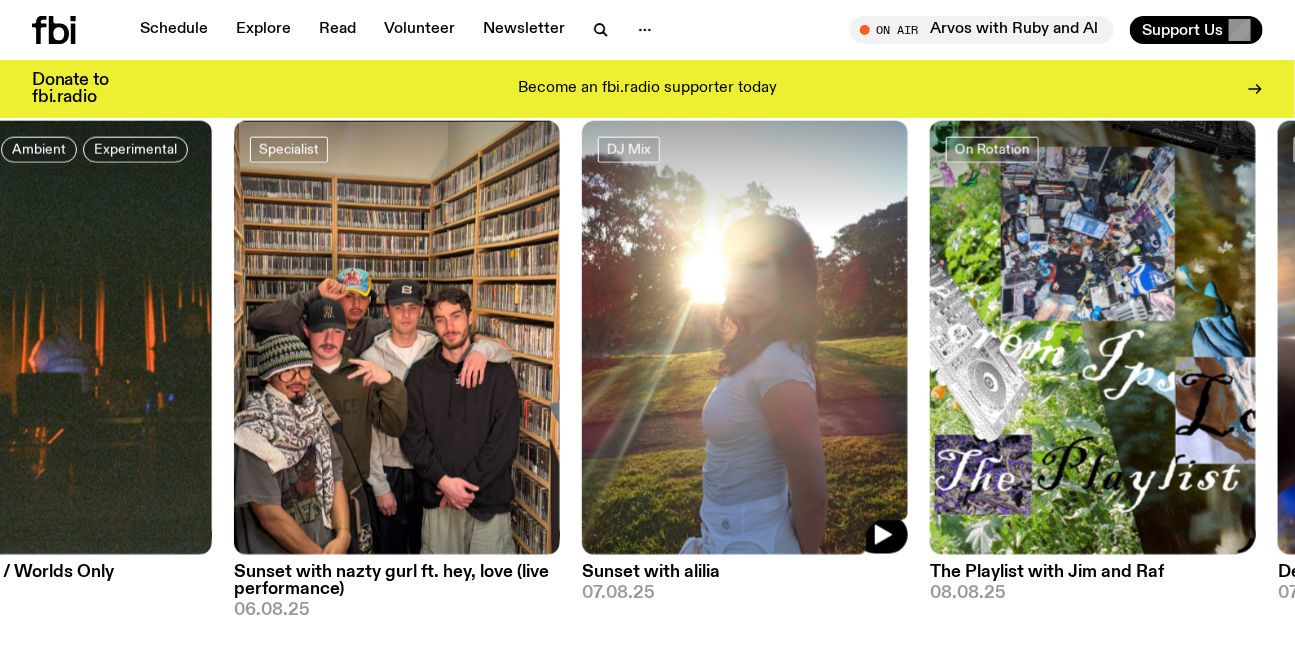 drag, startPoint x: 917, startPoint y: 356, endPoint x: 509, endPoint y: 353, distance: 408.01102 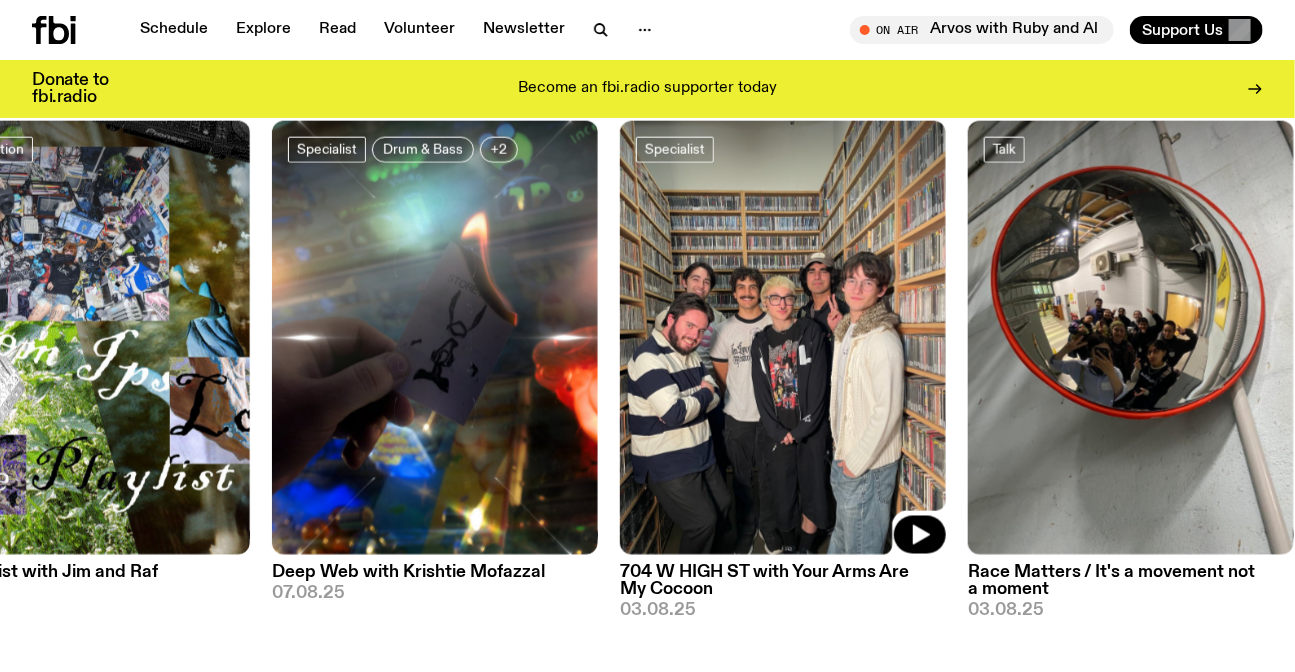 drag, startPoint x: 674, startPoint y: 383, endPoint x: 527, endPoint y: 373, distance: 147.33974 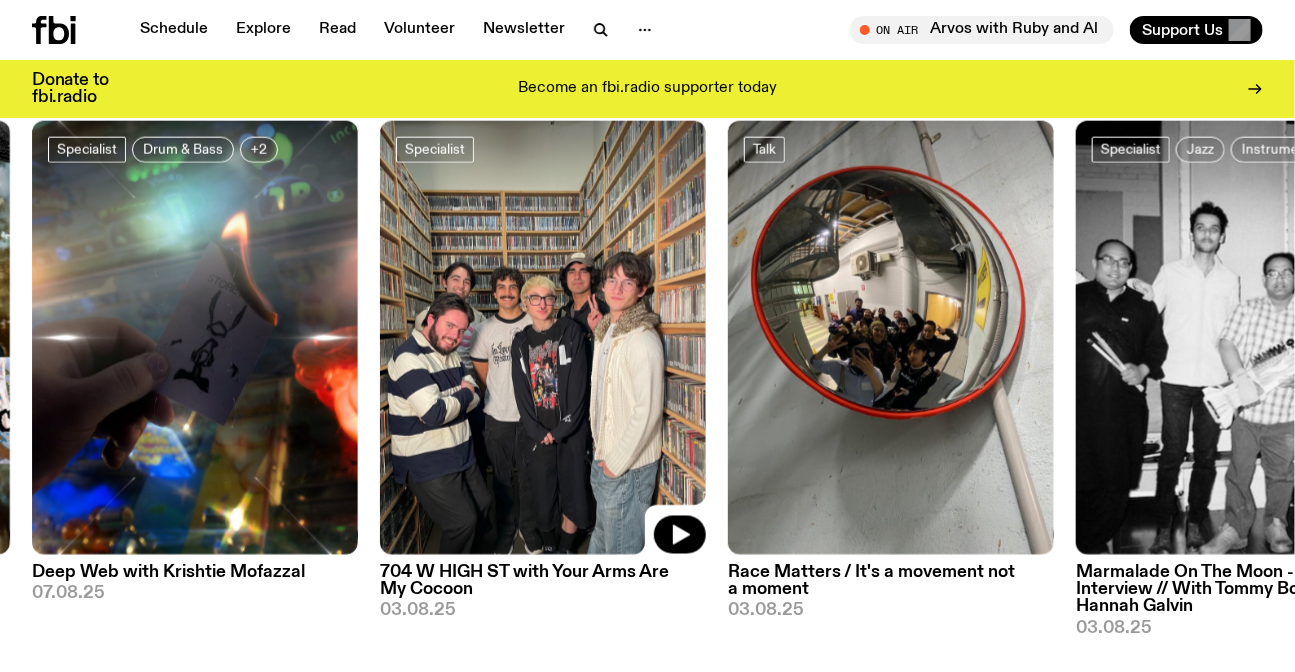 drag, startPoint x: 832, startPoint y: 360, endPoint x: 457, endPoint y: 355, distance: 375.03333 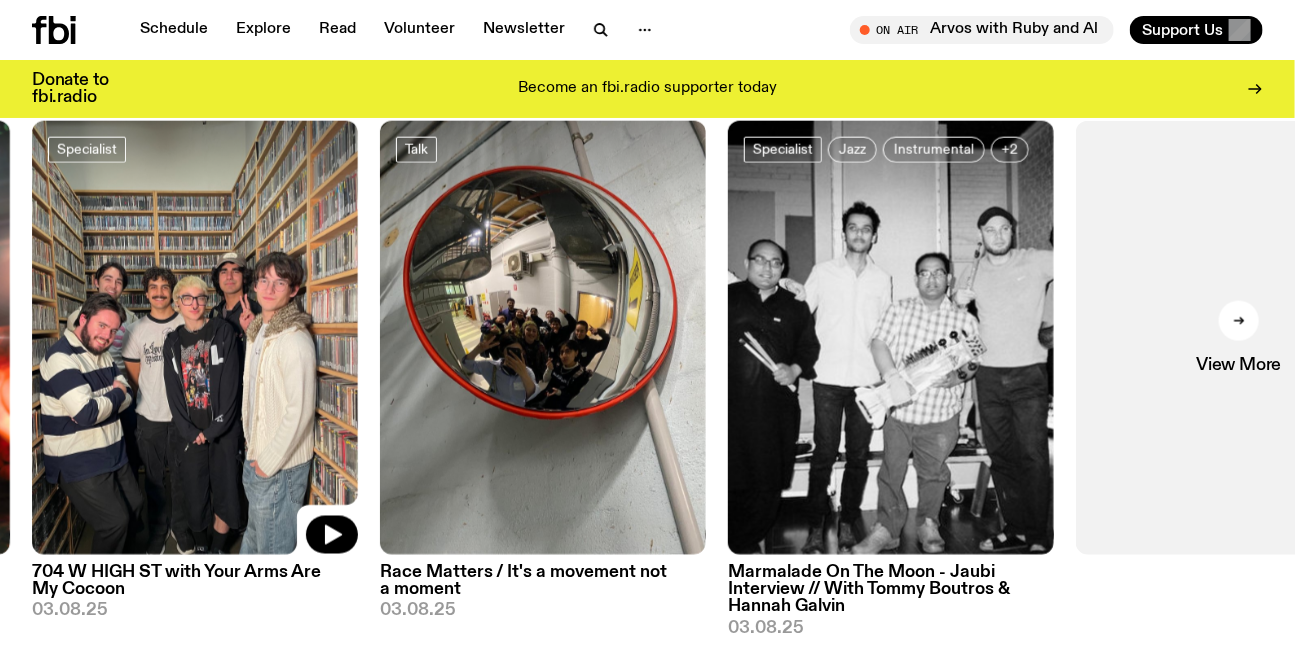 drag, startPoint x: 1250, startPoint y: 417, endPoint x: 1308, endPoint y: 459, distance: 71.610054 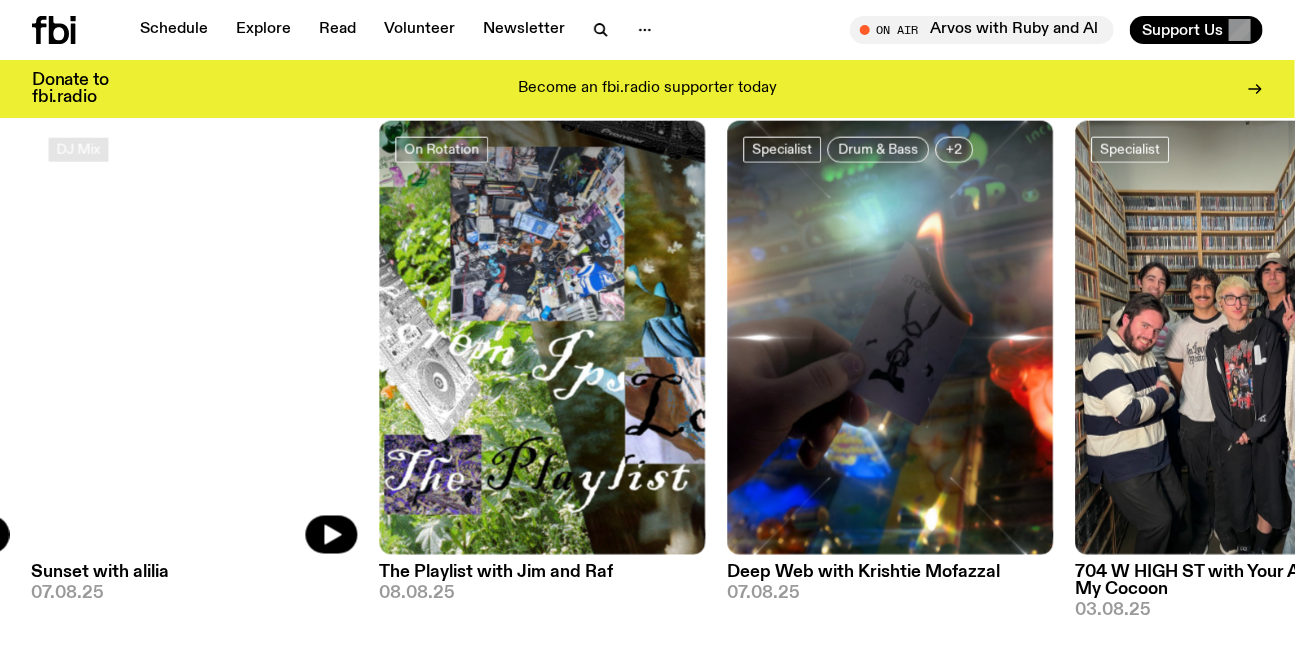 click on "On Air On Rotation Arvos with [FIRST] and [LAST] [FIRST] & [LAST] TAKE OVER YOUR FRIDAY ARVOS! Up Next Sunset with Motorik 6:00pm - 8:00pm Up Next Sunset with Motorik 6:00pm - 8:00pm Featured episodes On Rotation Ambient Experimental The Live Feed / Worlds Only 01.08.25 Specialist Sunset with nazty gurl ft. hey, love (live performance) 06.08.25 DJ Mix Sunset with alilia 07.08.25 On Rotation The Playlist with [FIRST] and [LAST] 08.08.25 Specialist Drum & Bass +2 Deep Web with [FIRST] [LAST] 07.08.25 Specialist 704 W HIGH ST with Your Arms Are My Cocoon 03.08.25 Talk Race Matters / It's a movement not a moment 03.08.25 Specialist Jazz Instrumental +2 Marmalade On The Moon - Jaubi Interview // With [FIRST] [LAST] & [FIRST] [LAST] 03.08.25 View More Drill Shoegaze IDM Shuffle See all genres Latest articles Album of the Week I Love My Computer – Ninajirachi 08.08.25 Independent Artist of the Week [FIRST] [LAST] 07.08.25 Shaping the magic of sound to shift the stark nature of reality. Features 07.08.25 Album of the Week 01.08.25" 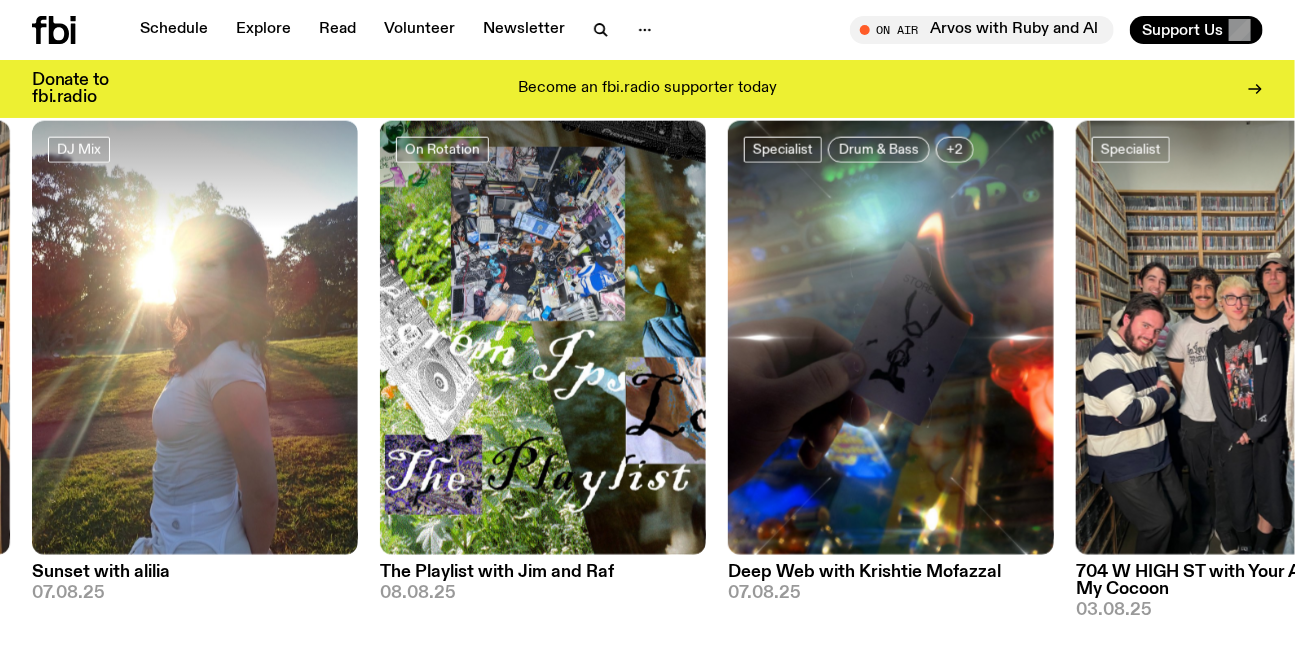 drag, startPoint x: 878, startPoint y: 340, endPoint x: 1308, endPoint y: 349, distance: 430.09418 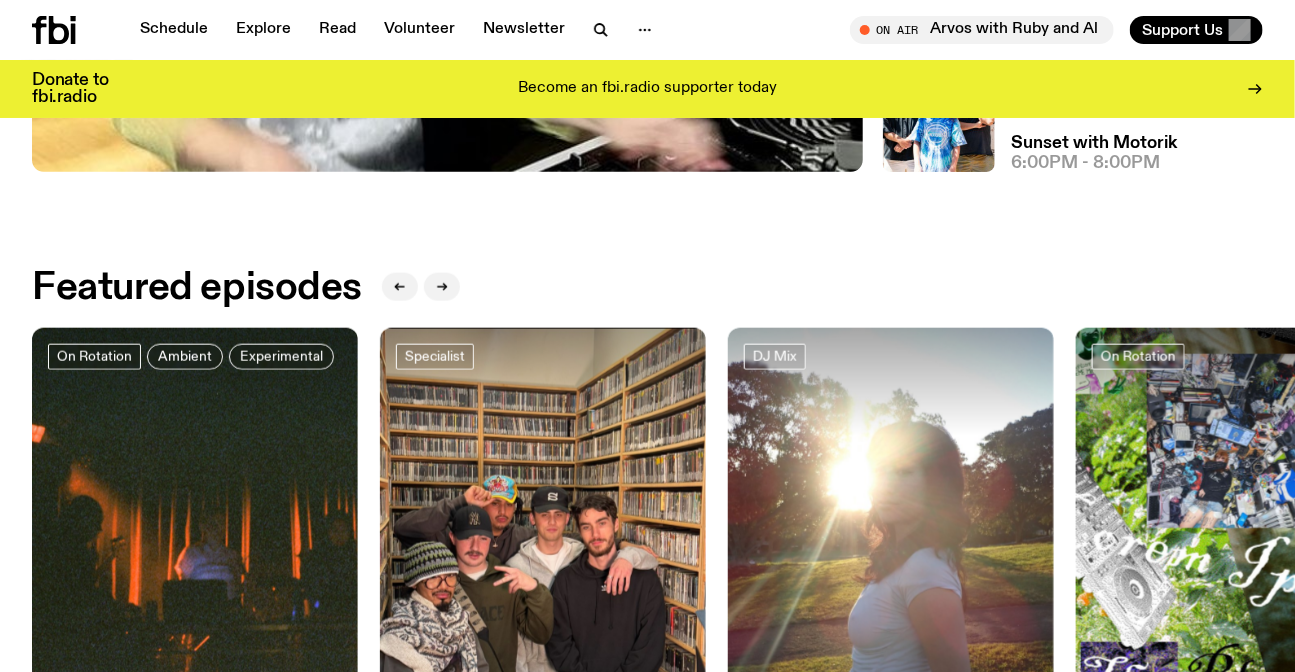 scroll, scrollTop: 802, scrollLeft: 0, axis: vertical 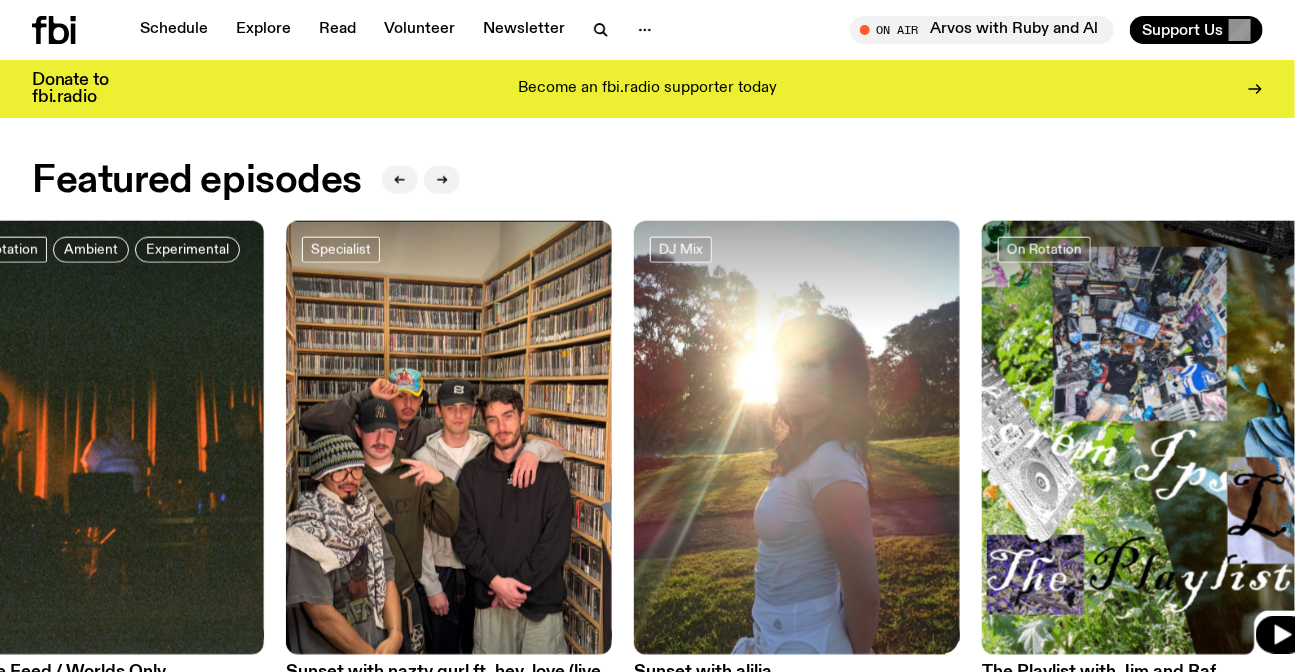 drag, startPoint x: 1090, startPoint y: 384, endPoint x: 579, endPoint y: 384, distance: 511 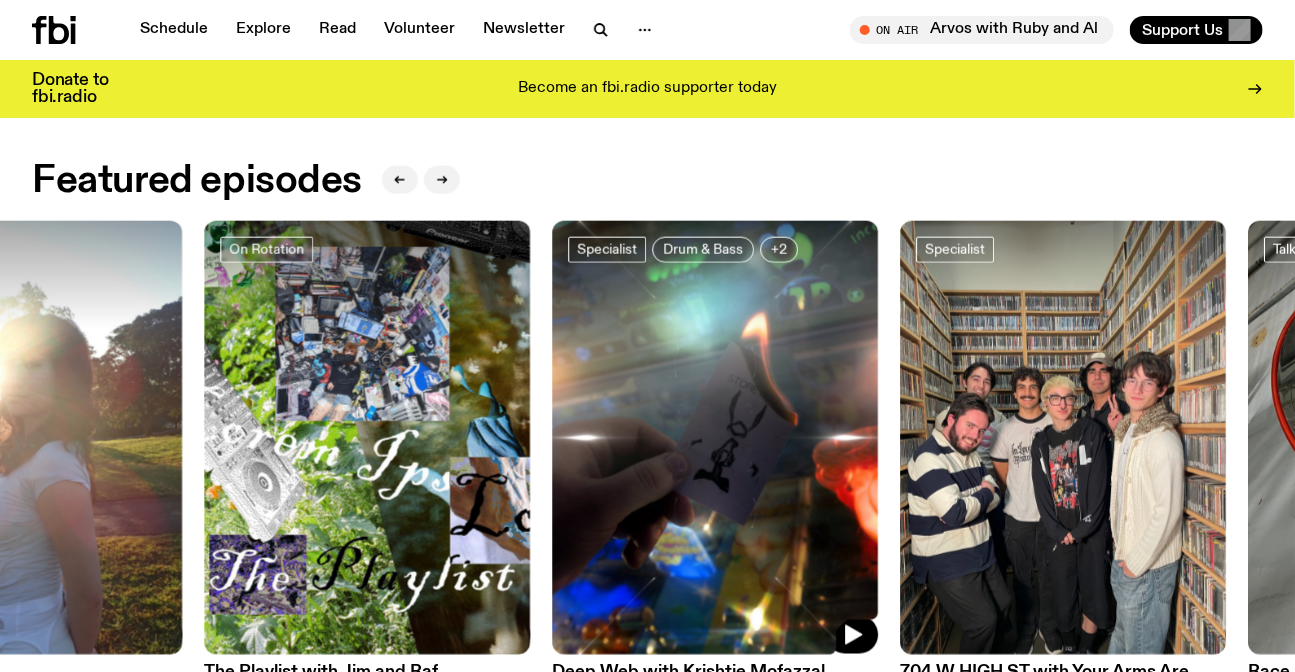 drag, startPoint x: 659, startPoint y: 395, endPoint x: 318, endPoint y: 385, distance: 341.1466 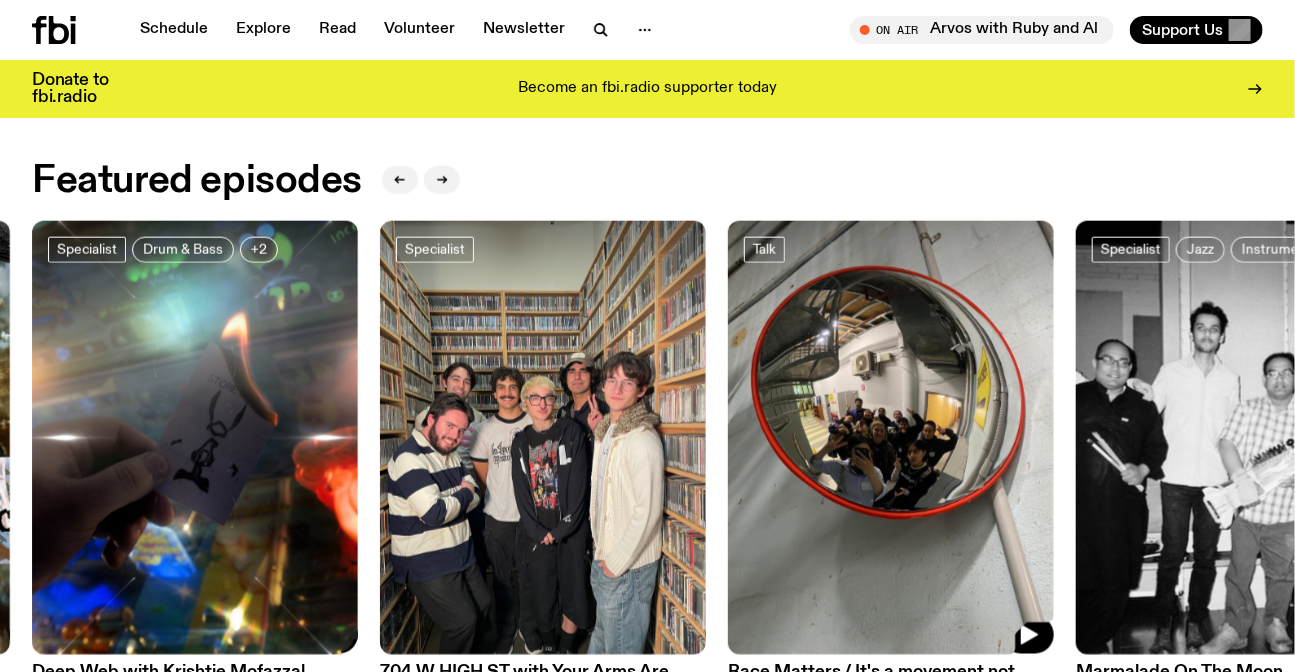click on "On Rotation Ambient Experimental The Live Feed / Worlds Only 01.08.25 Specialist Sunset with nazty gurl ft. hey, love (live performance) 06.08.25 DJ Mix Sunset with alilia 07.08.25 On Rotation The Playlist with [FIRST] and Raf 08.08.25 Specialist Drum & Bass +2 Deep Web with [FIRST] [LAST] 07.08.25 Specialist 704 W HIGH ST with Your Arms Are My Cocoon 03.08.25 Talk Race Matters / It's a movement not a moment 03.08.25 Specialist Jazz Instrumental +2 Marmalade On The Moon - Jaubi Interview // With [FIRST] [LAST] & [FIRST] [LAST] 03.08.25 View More" at bounding box center [647, 479] 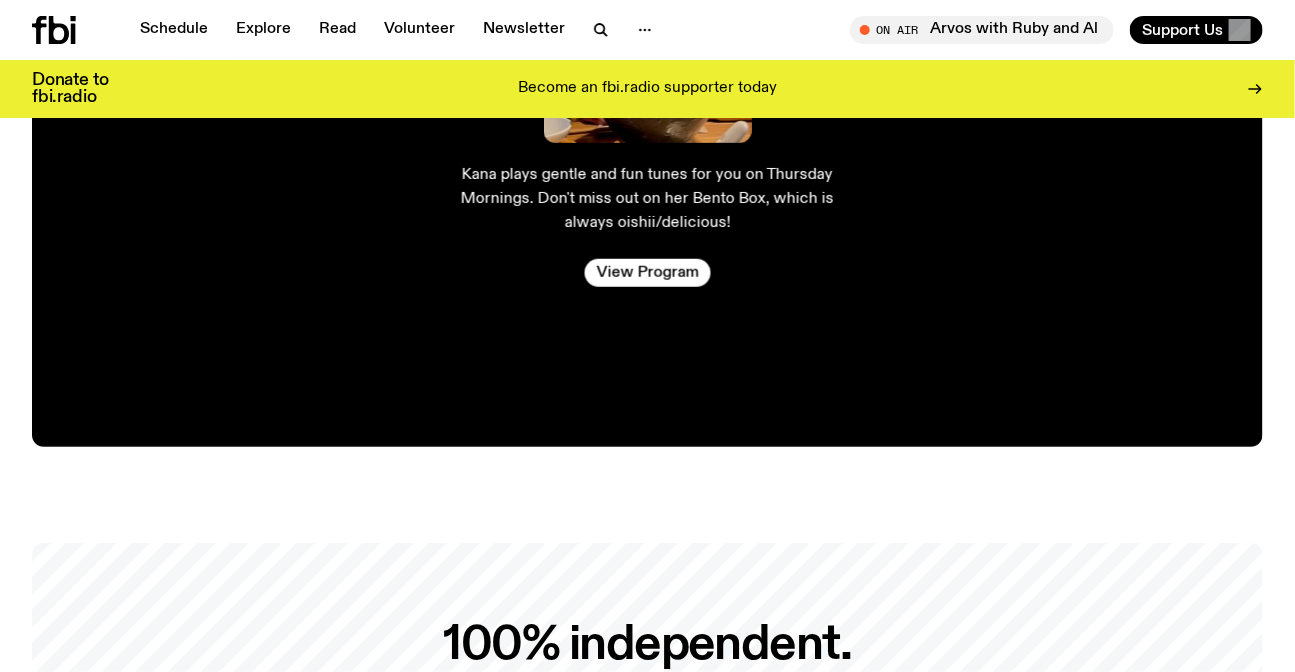 scroll, scrollTop: 3257, scrollLeft: 0, axis: vertical 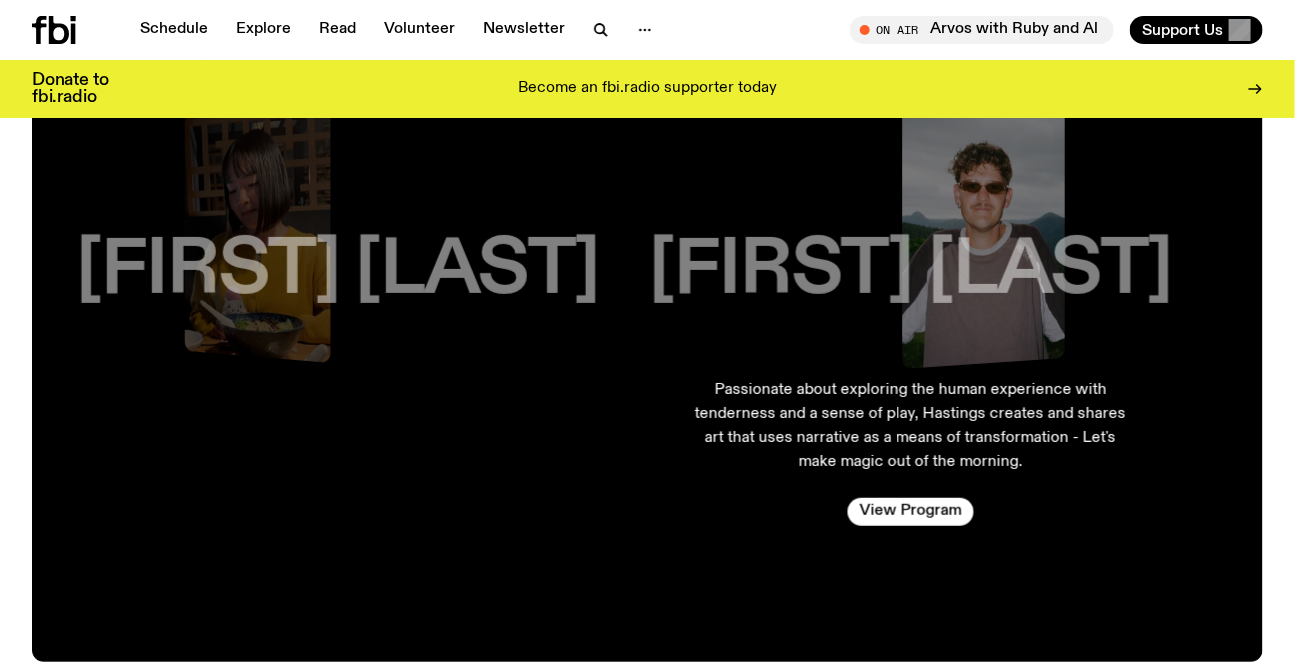 drag, startPoint x: 695, startPoint y: 309, endPoint x: 0, endPoint y: 314, distance: 695.018 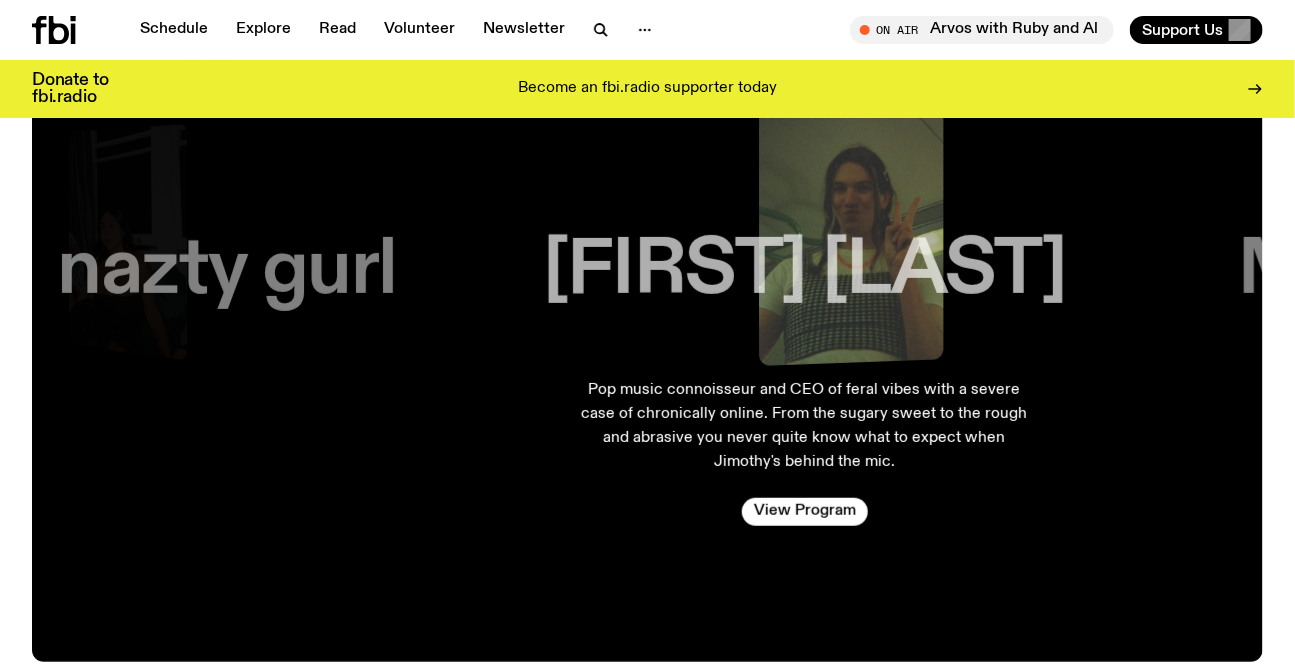 drag, startPoint x: 983, startPoint y: 321, endPoint x: 210, endPoint y: 320, distance: 773.0007 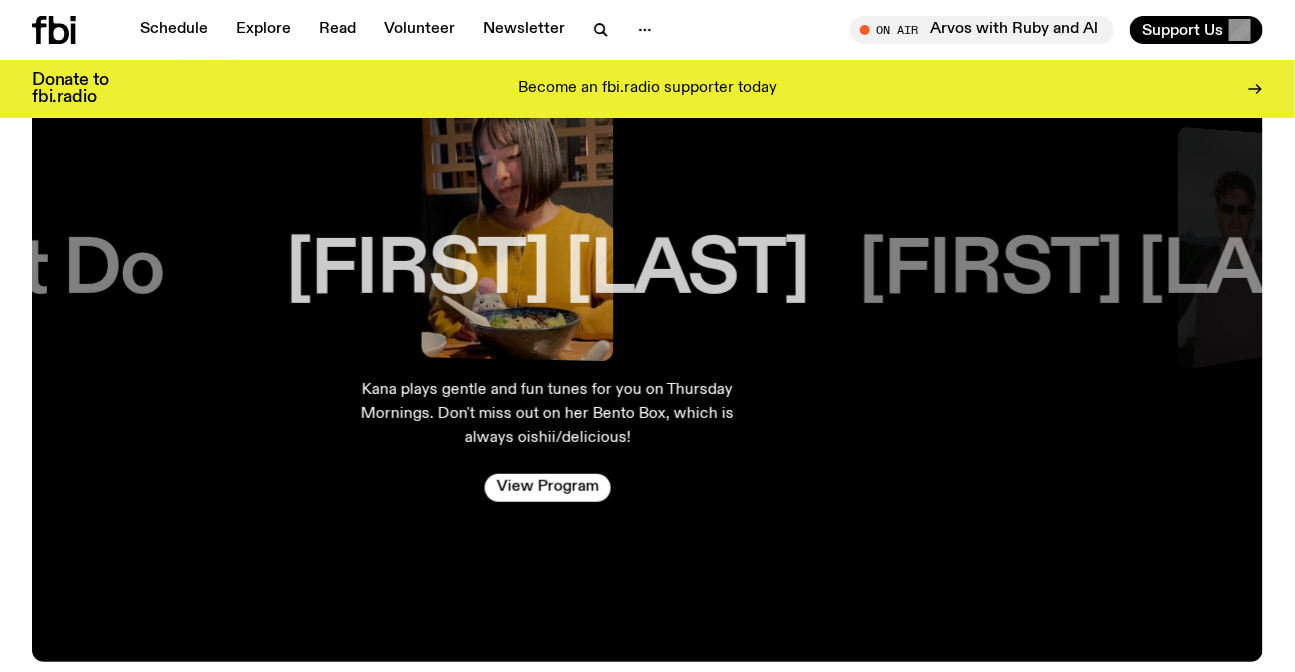 drag, startPoint x: 777, startPoint y: 329, endPoint x: 1308, endPoint y: 388, distance: 534.2677 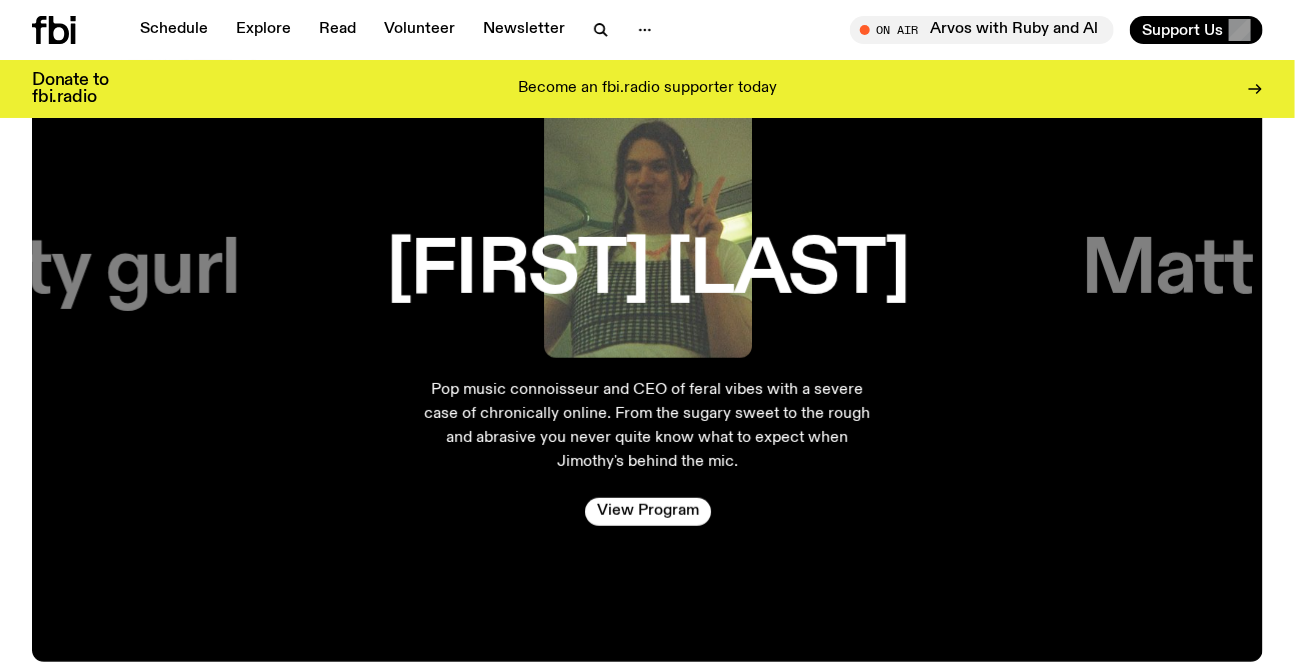 drag, startPoint x: 1107, startPoint y: 357, endPoint x: 1180, endPoint y: 370, distance: 74.1485 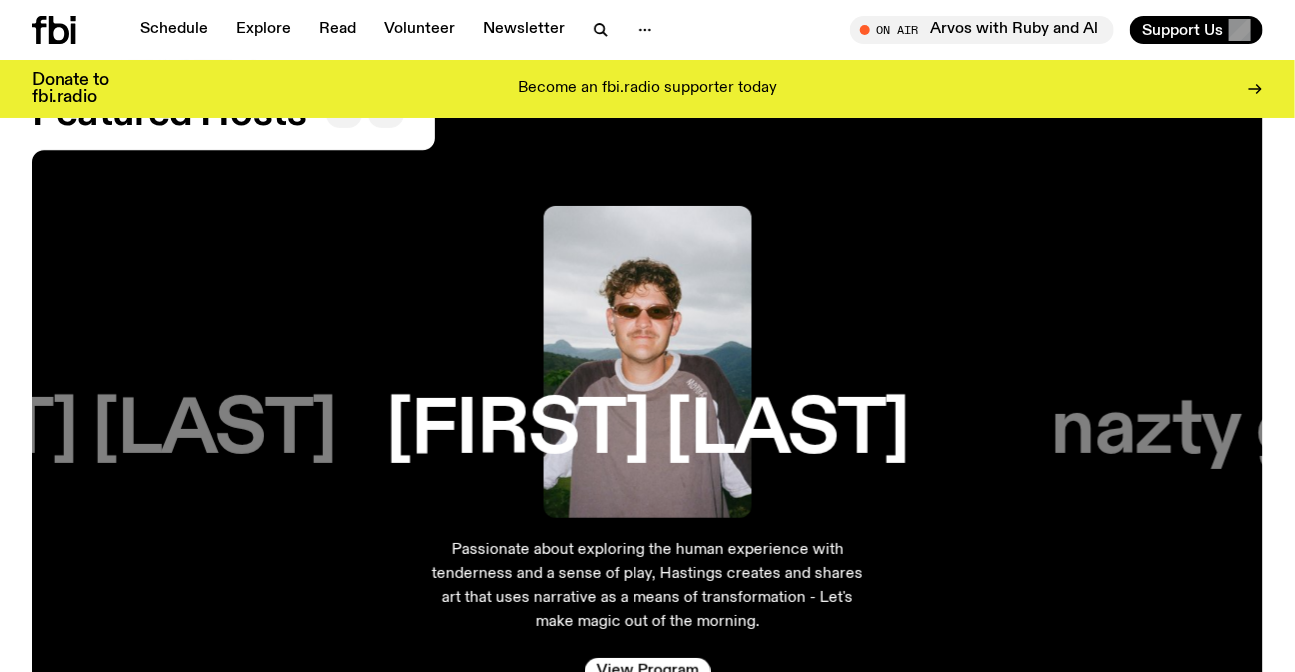 scroll, scrollTop: 2984, scrollLeft: 0, axis: vertical 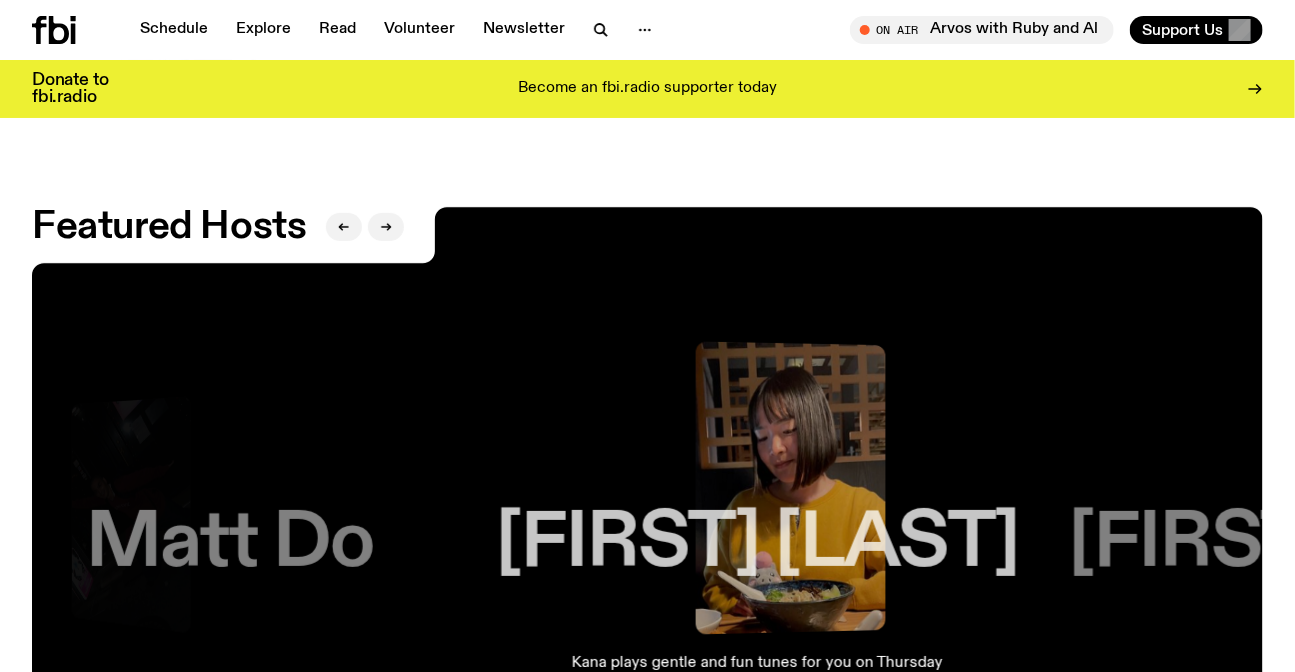 drag, startPoint x: 685, startPoint y: 371, endPoint x: 1308, endPoint y: 376, distance: 623.0201 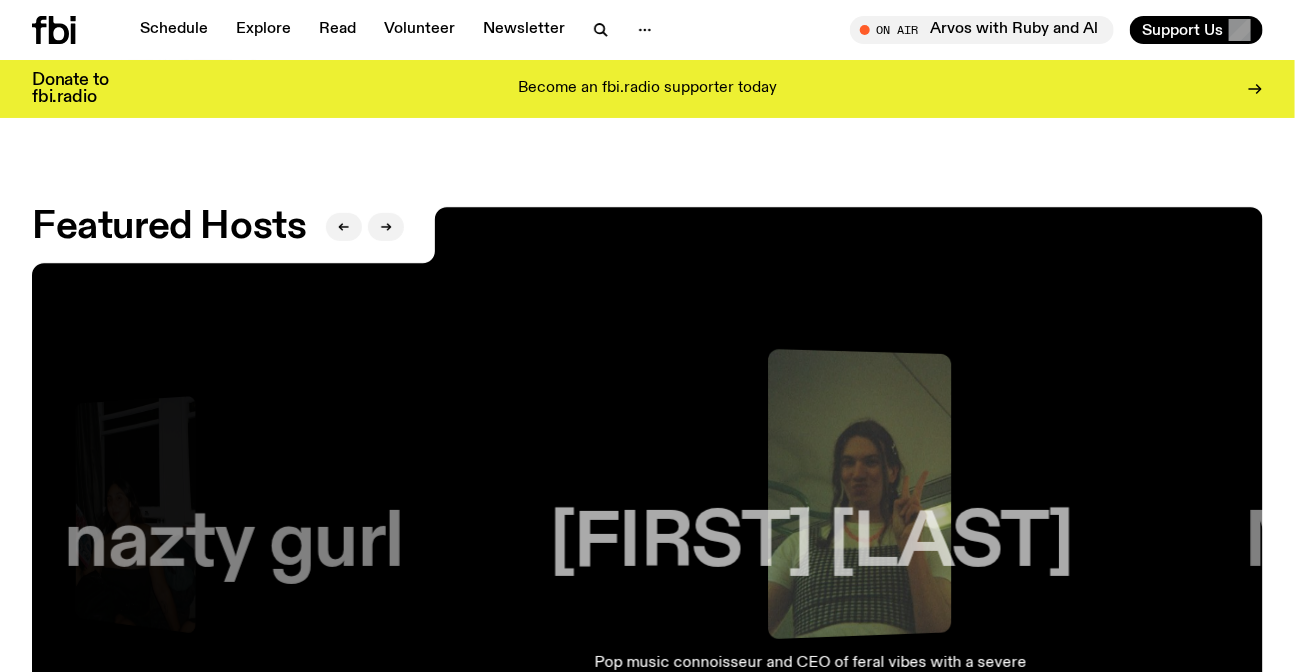 drag, startPoint x: 1107, startPoint y: 379, endPoint x: 1308, endPoint y: 380, distance: 201.00249 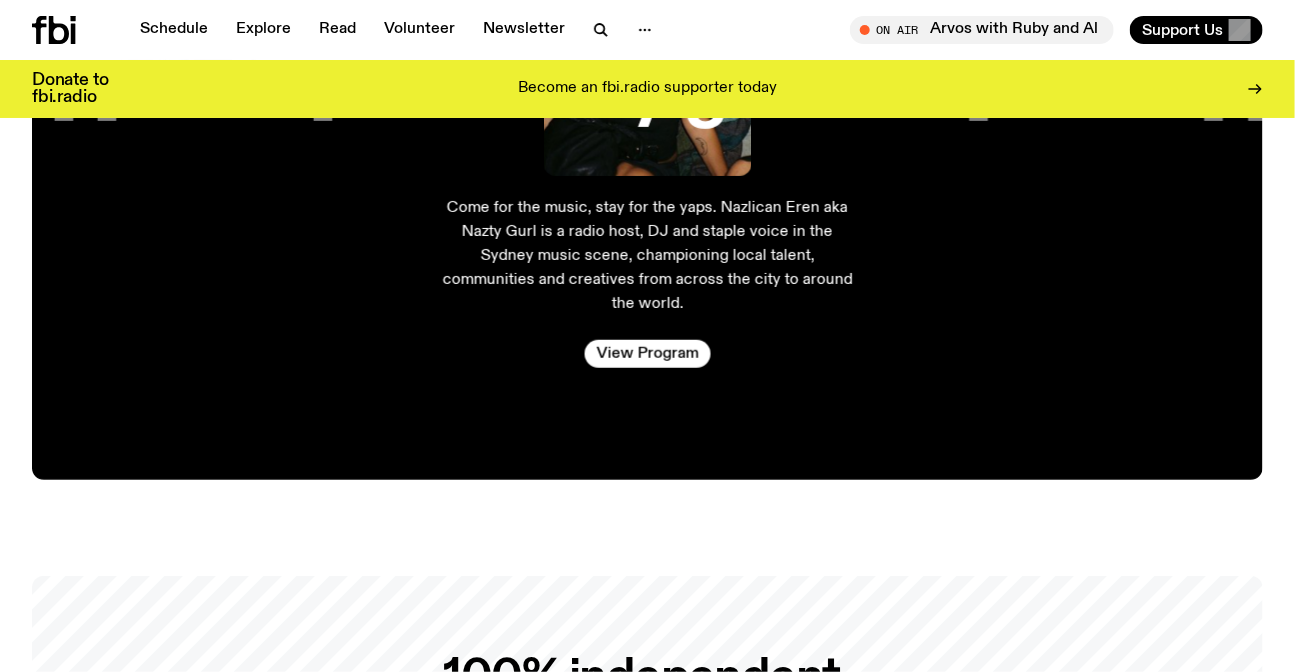 scroll, scrollTop: 2984, scrollLeft: 0, axis: vertical 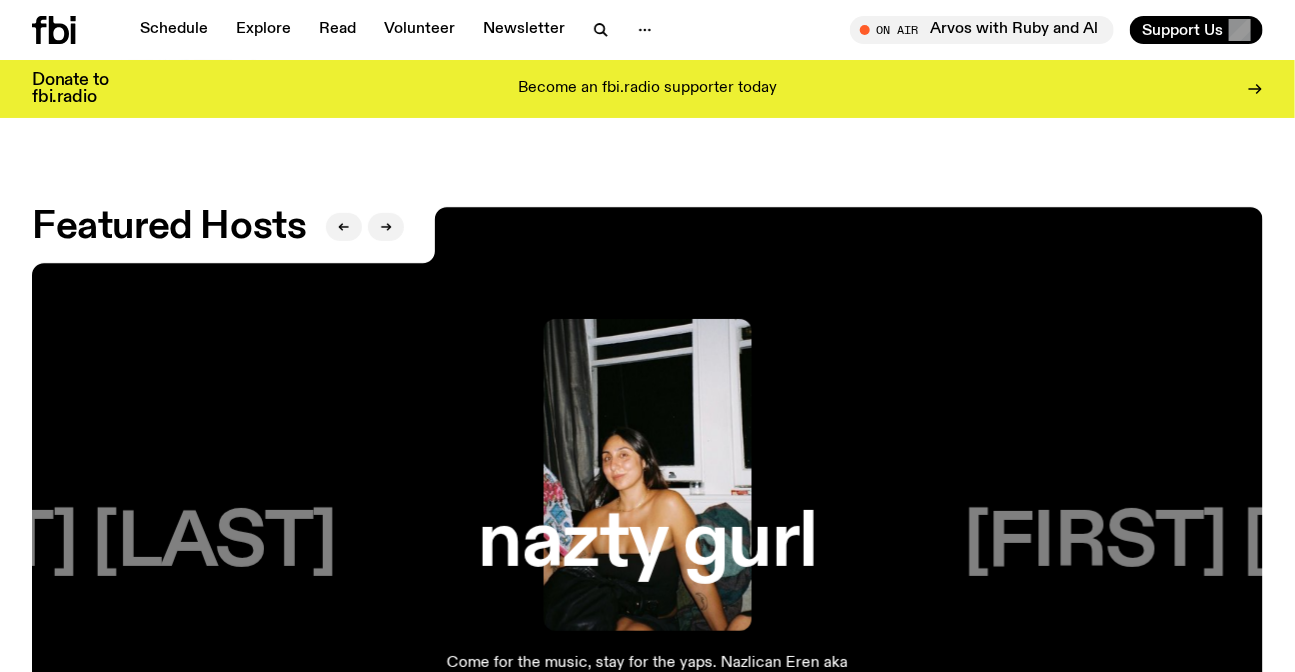 drag, startPoint x: 830, startPoint y: 443, endPoint x: 377, endPoint y: 449, distance: 453.03973 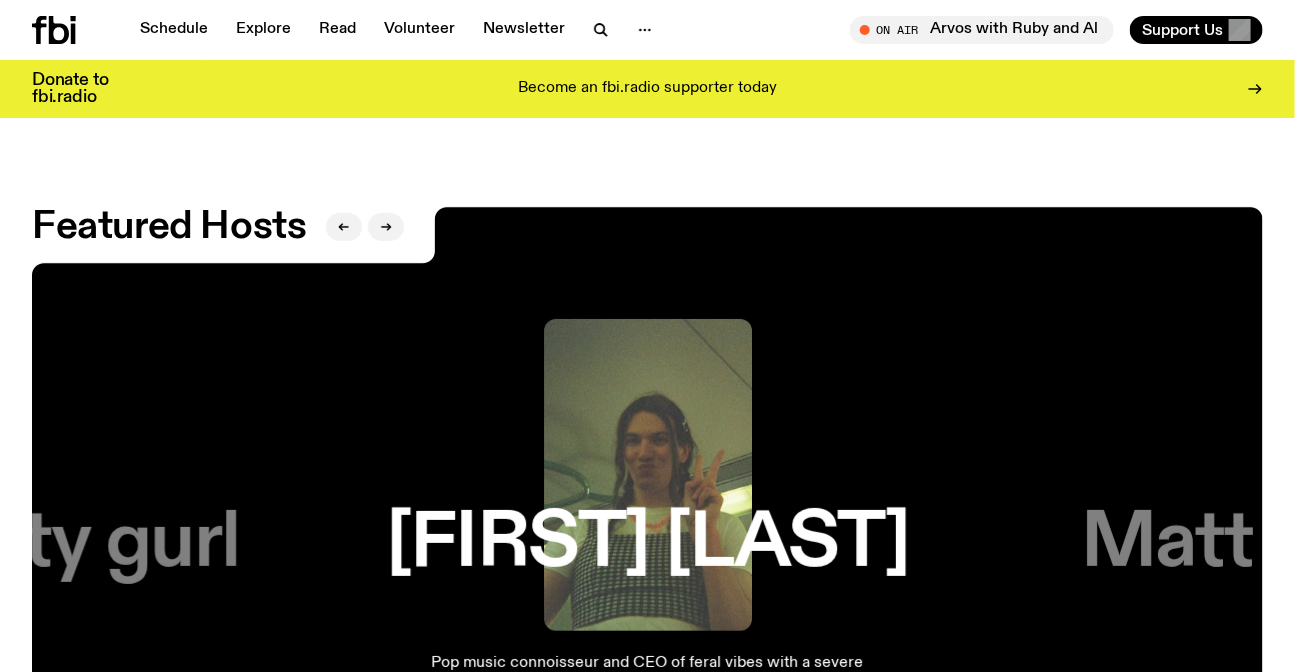 drag, startPoint x: 660, startPoint y: 496, endPoint x: 250, endPoint y: 487, distance: 410.09875 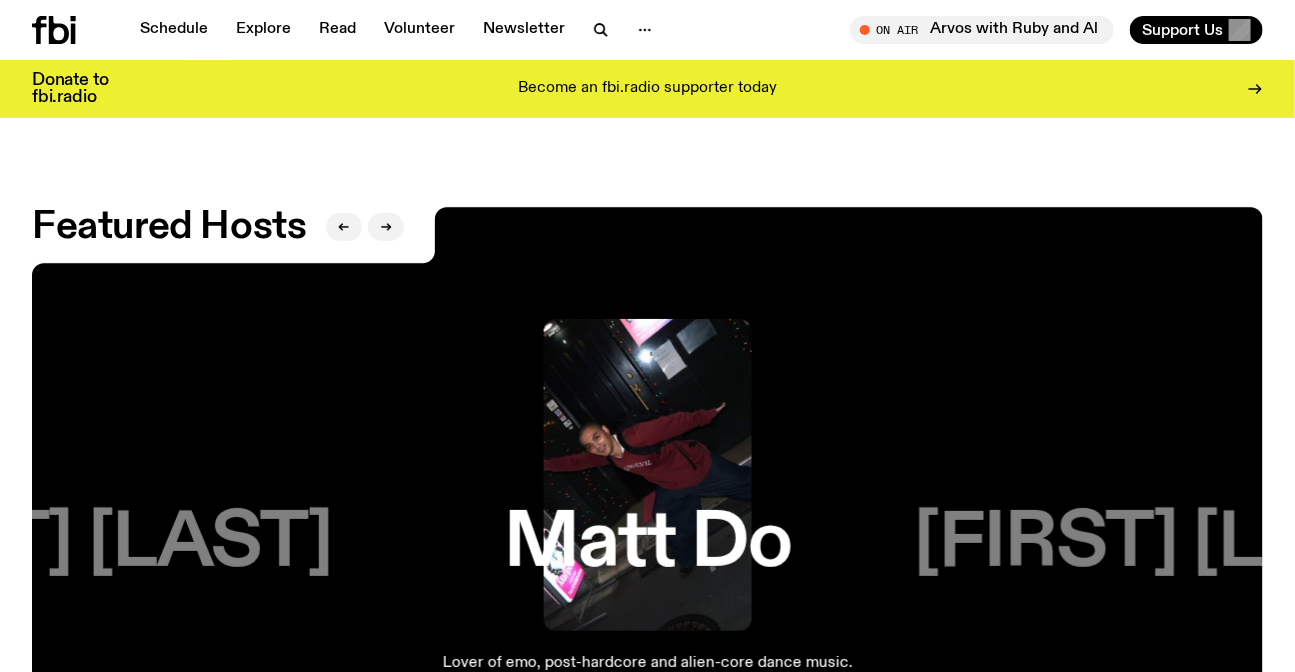 drag, startPoint x: 620, startPoint y: 486, endPoint x: 164, endPoint y: 483, distance: 456.00986 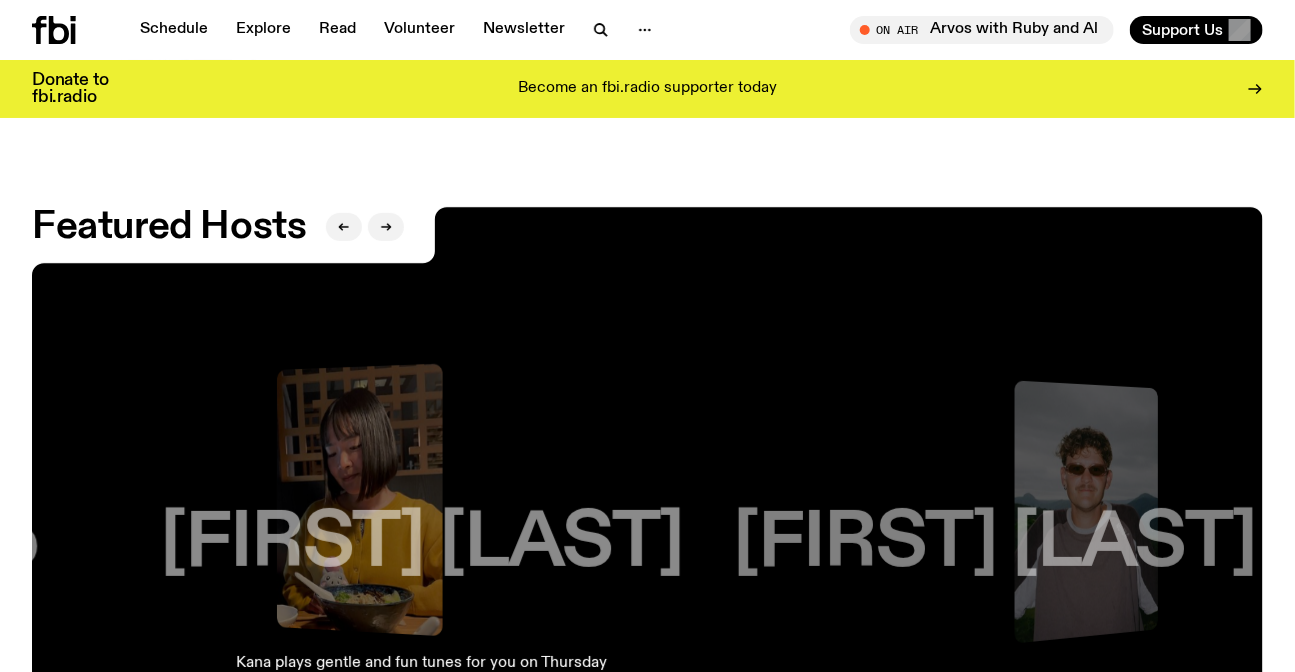 drag, startPoint x: 854, startPoint y: 481, endPoint x: 360, endPoint y: 476, distance: 494.0253 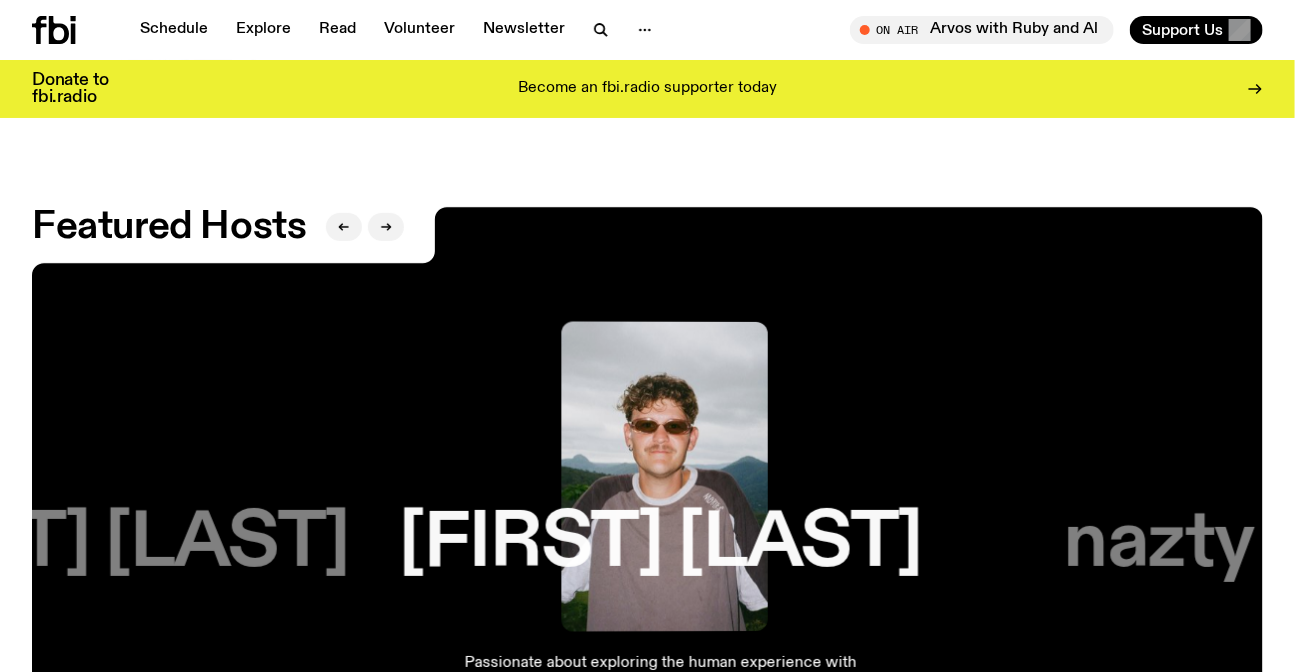 click on "[FIRST] [LAST] [FIRST] plays gentle and fun tunes for you on Thursday Mornings. Don't miss out on her Bento Box, which is always oishii/delicious! View Program [FIRST] [LAST] Passionate about exploring the human experience with tenderness and a sense of play, Hastings creates and shares art that uses narrative as a means of transformation - Let's make magic out of the morning. View Program nazty gurl Come for the music, stay for the yaps. Nazlican Eren aka Nazty Gurl is a radio host, DJ and staple voice in the Sydney music scene, championing local talent, communities and creatives from across the city to around the world. View Program [FIRST] [LAST] Pop music connoisseur and CEO of feral vibes with a severe case of chronically online. From the sugary sweet to the rough and abrasive you never quite know what to expect when Jimothy's behind the mic. View Program [FIRST] [LAST] View Program" at bounding box center (647, 571) 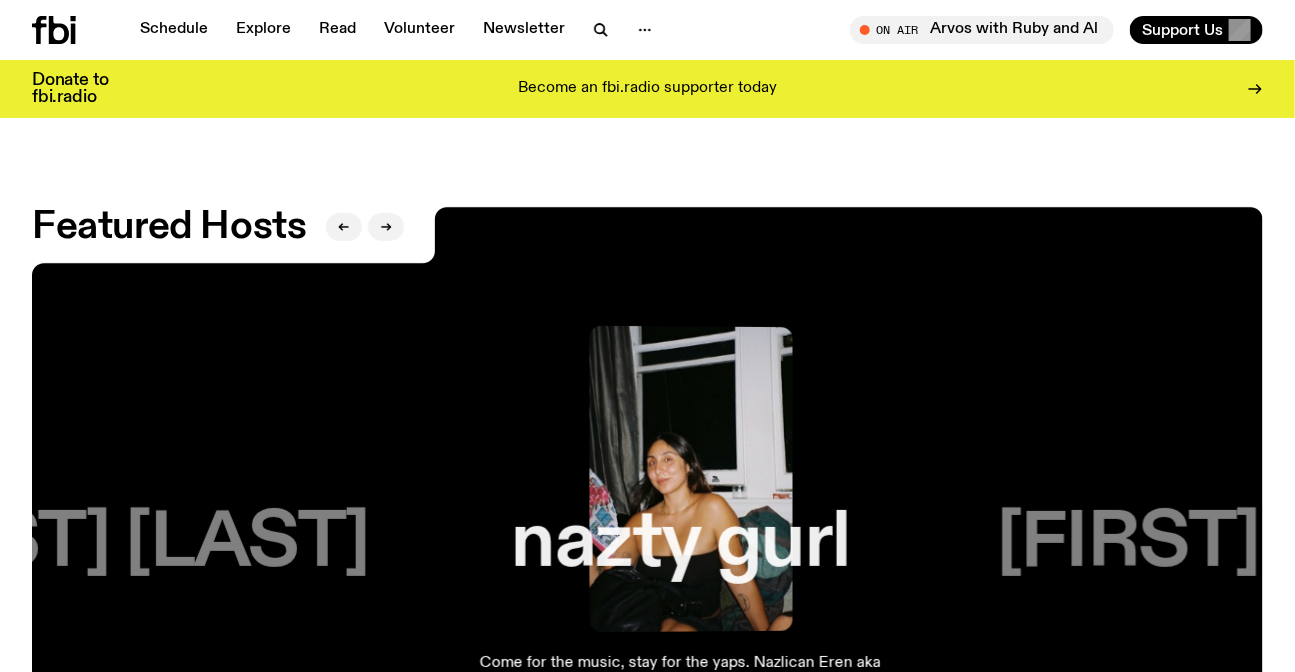 drag, startPoint x: 760, startPoint y: 450, endPoint x: 482, endPoint y: 384, distance: 285.72714 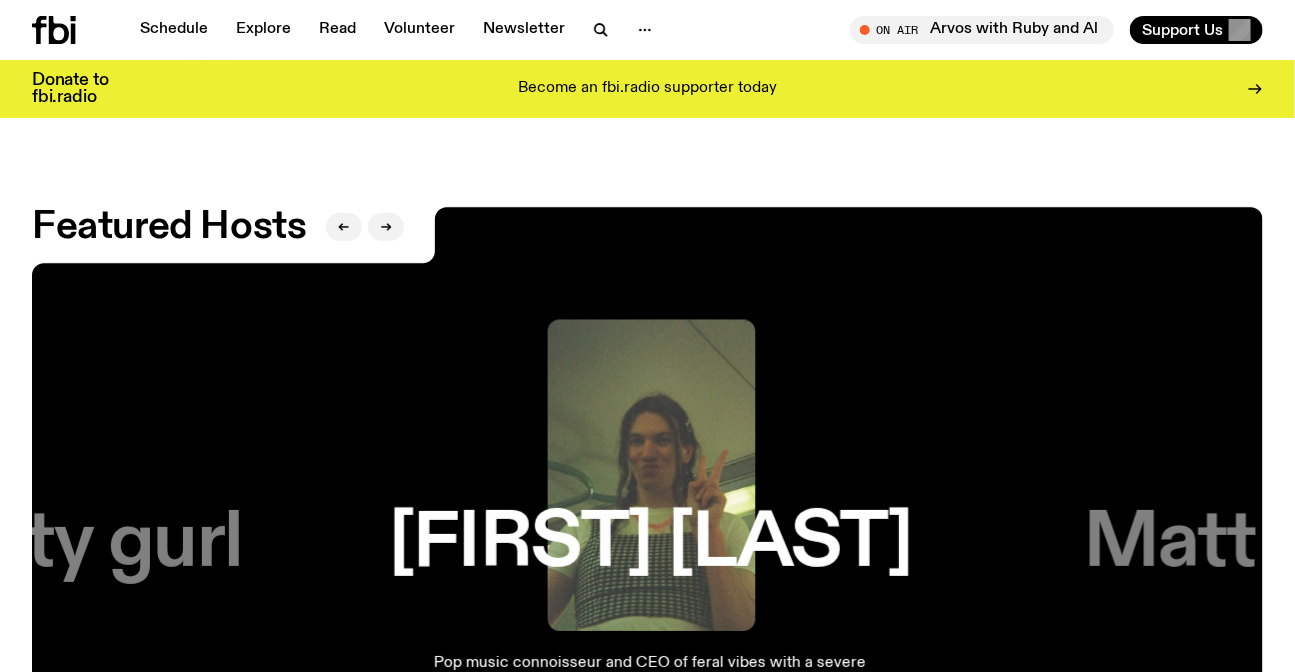 drag, startPoint x: 1003, startPoint y: 492, endPoint x: 440, endPoint y: 481, distance: 563.1074 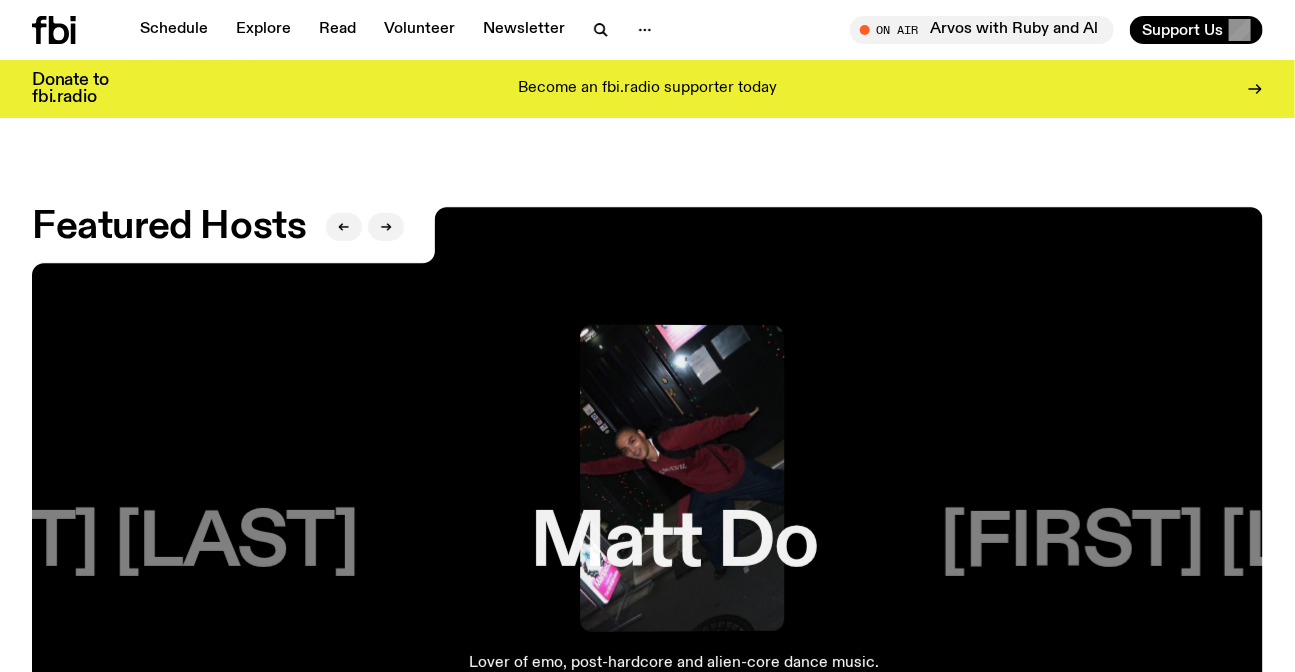 drag, startPoint x: 757, startPoint y: 520, endPoint x: 487, endPoint y: 516, distance: 270.02963 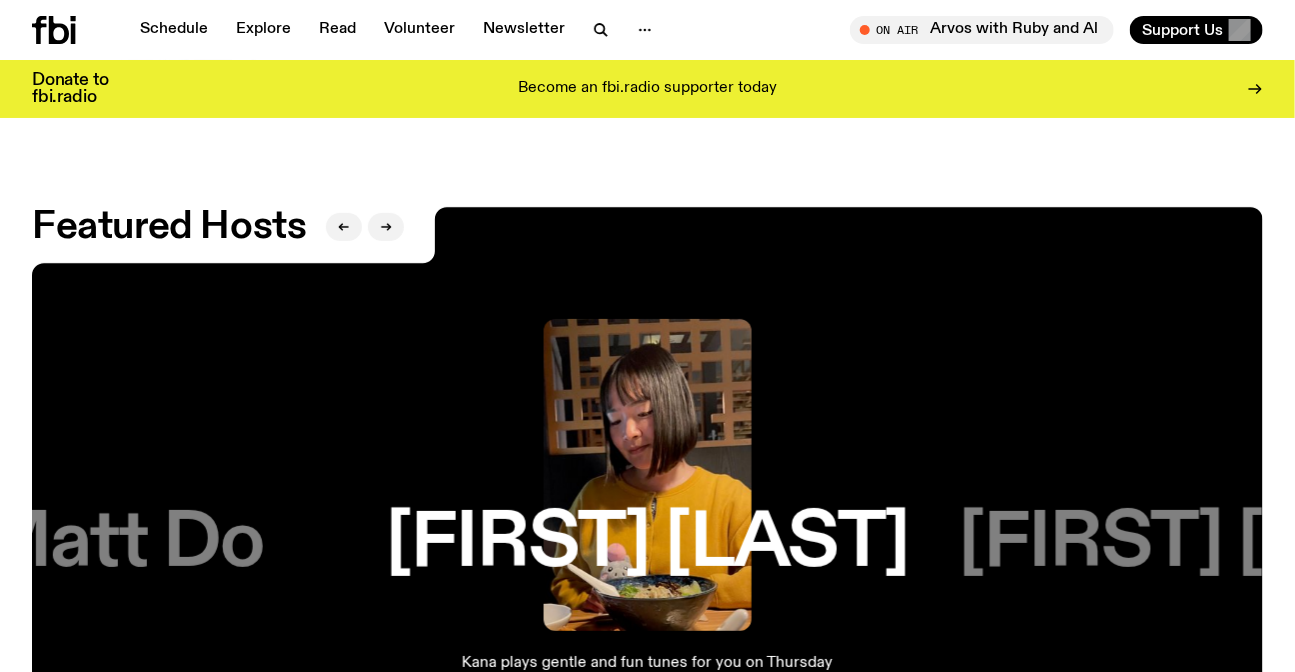 drag, startPoint x: 998, startPoint y: 507, endPoint x: 438, endPoint y: 508, distance: 560.0009 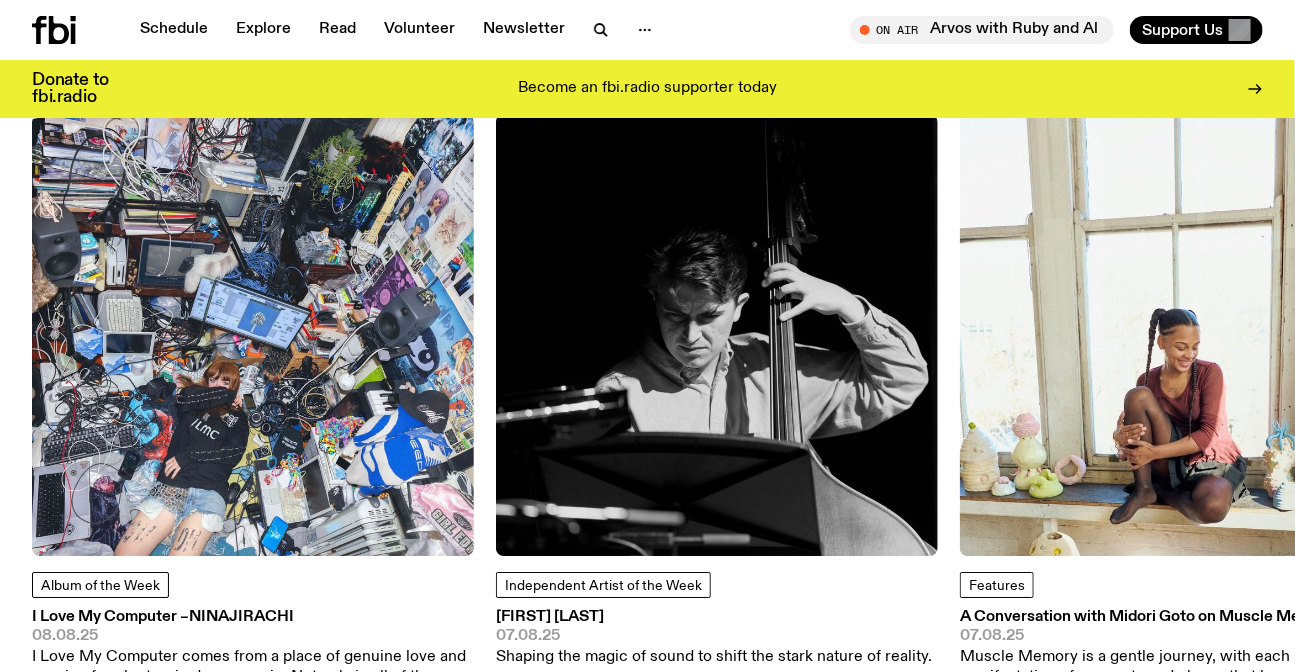 scroll, scrollTop: 2257, scrollLeft: 0, axis: vertical 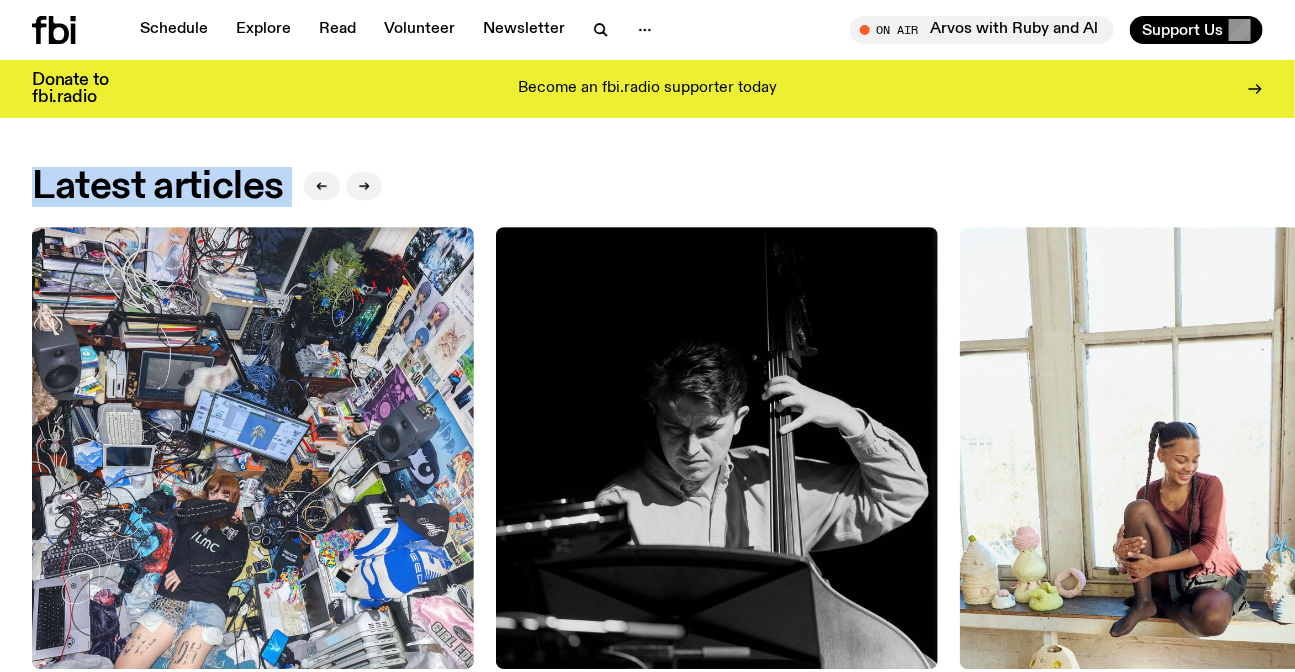 drag, startPoint x: 12, startPoint y: 157, endPoint x: 434, endPoint y: 185, distance: 422.9279 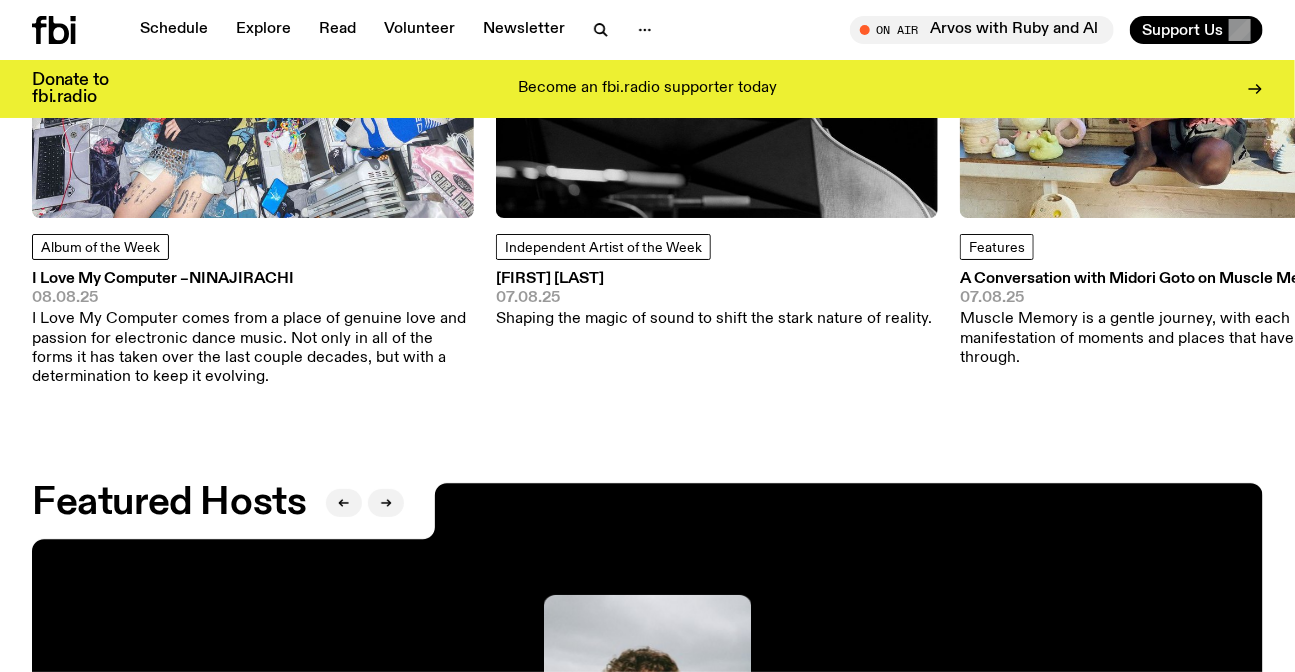 scroll, scrollTop: 2530, scrollLeft: 0, axis: vertical 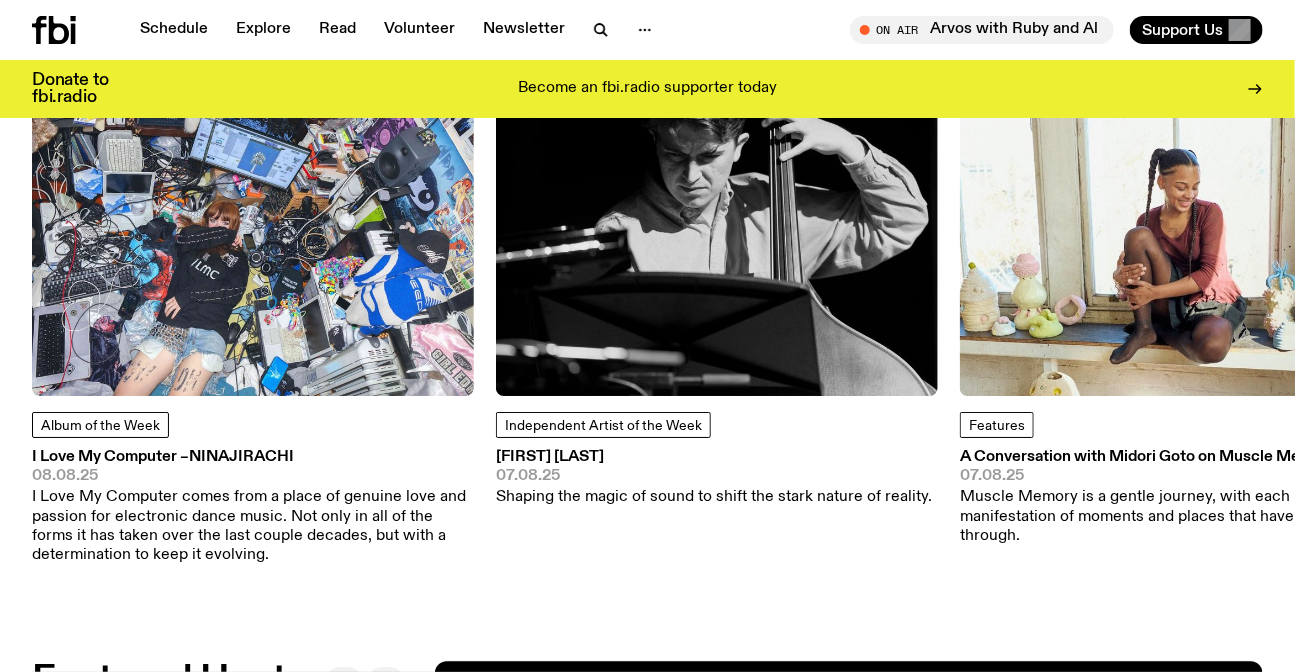 click on "I Love My Computer comes from a place of genuine love and passion for electronic dance music. Not only in all of the forms it has taken over the last couple decades, but with a determination to keep it evolving." at bounding box center [253, 526] 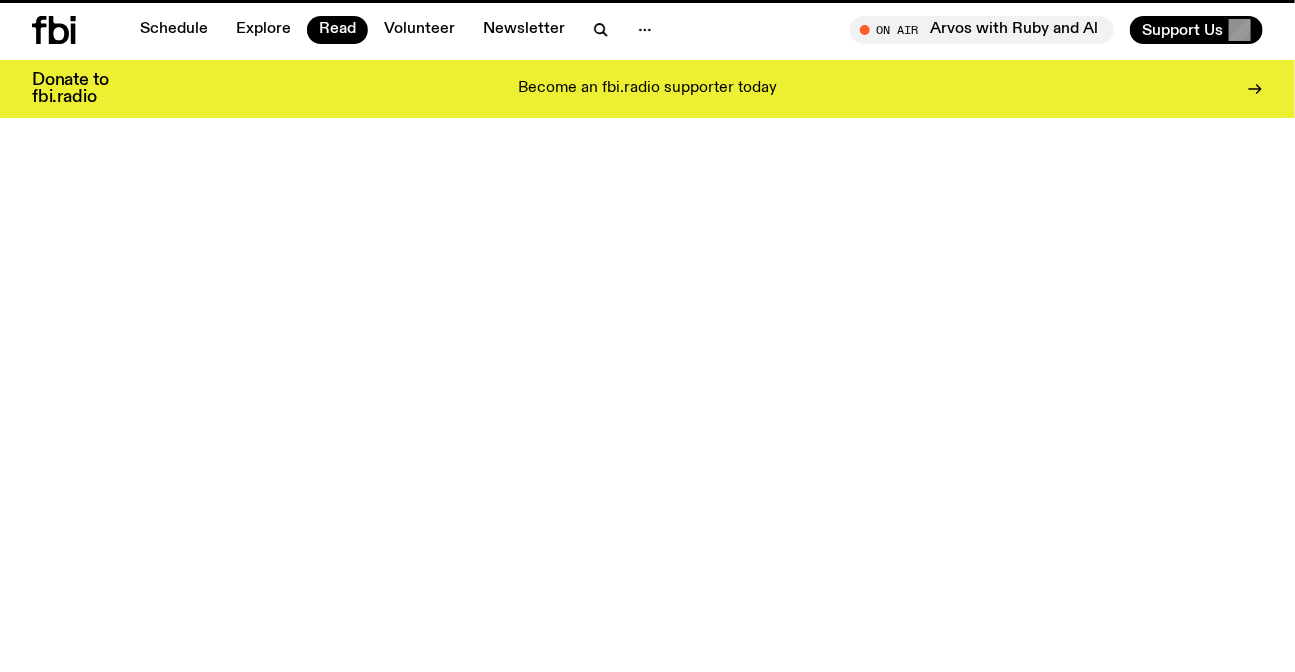 scroll, scrollTop: 0, scrollLeft: 0, axis: both 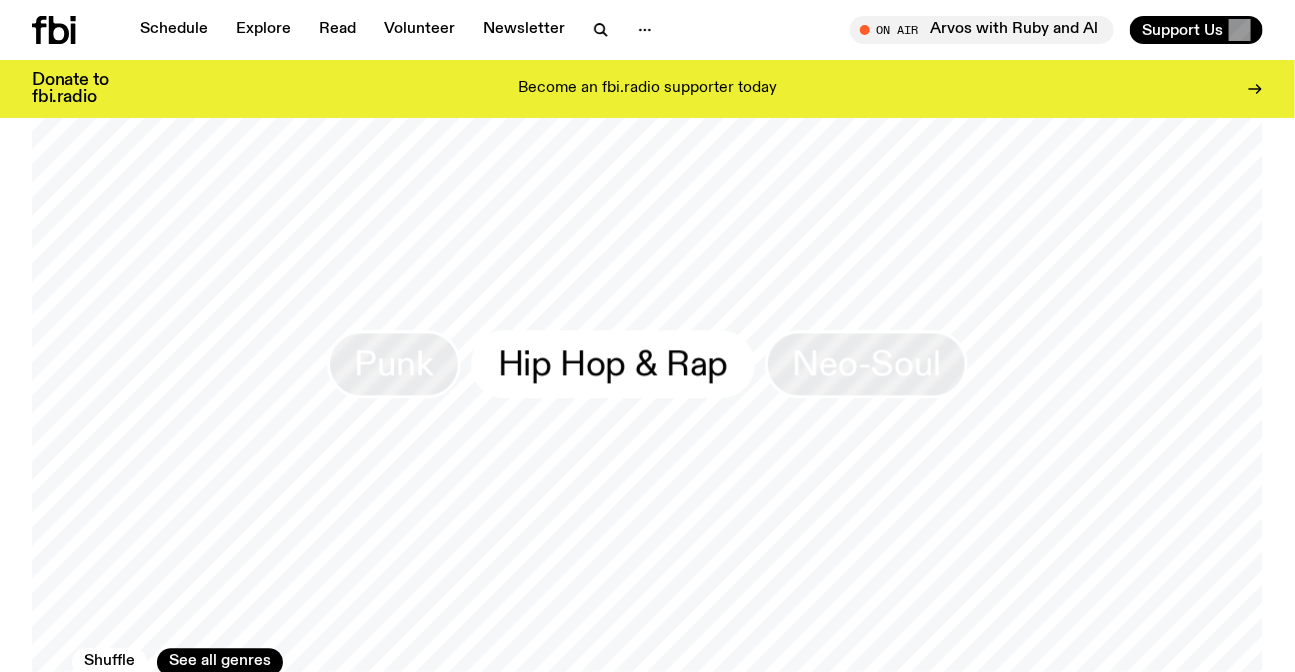 click on "Hip Hop & Rap" at bounding box center (613, 363) 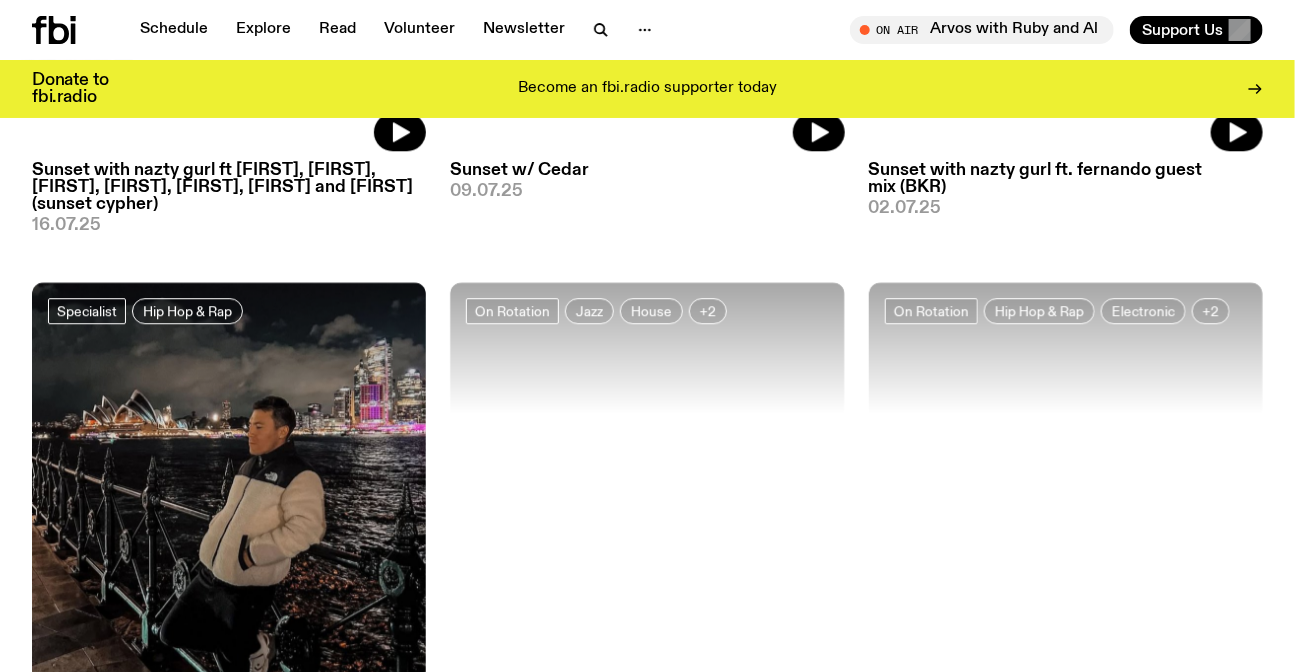 scroll, scrollTop: 2168, scrollLeft: 0, axis: vertical 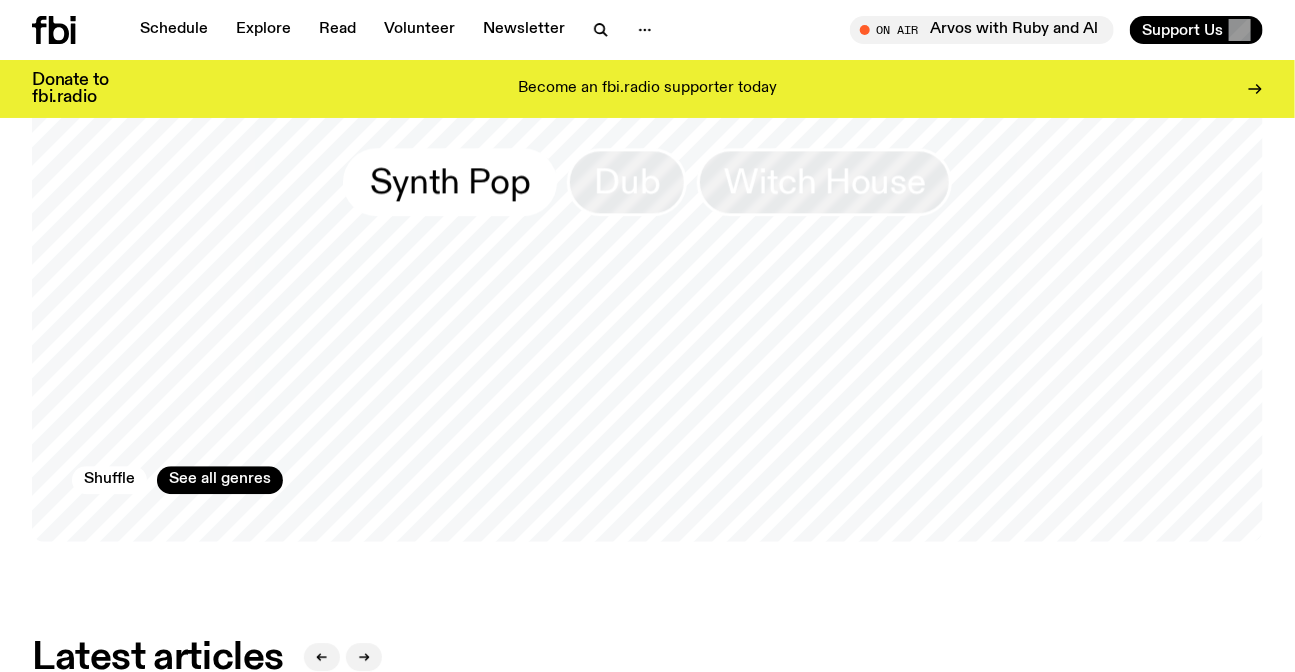 click on "Synth Pop" at bounding box center (450, 182) 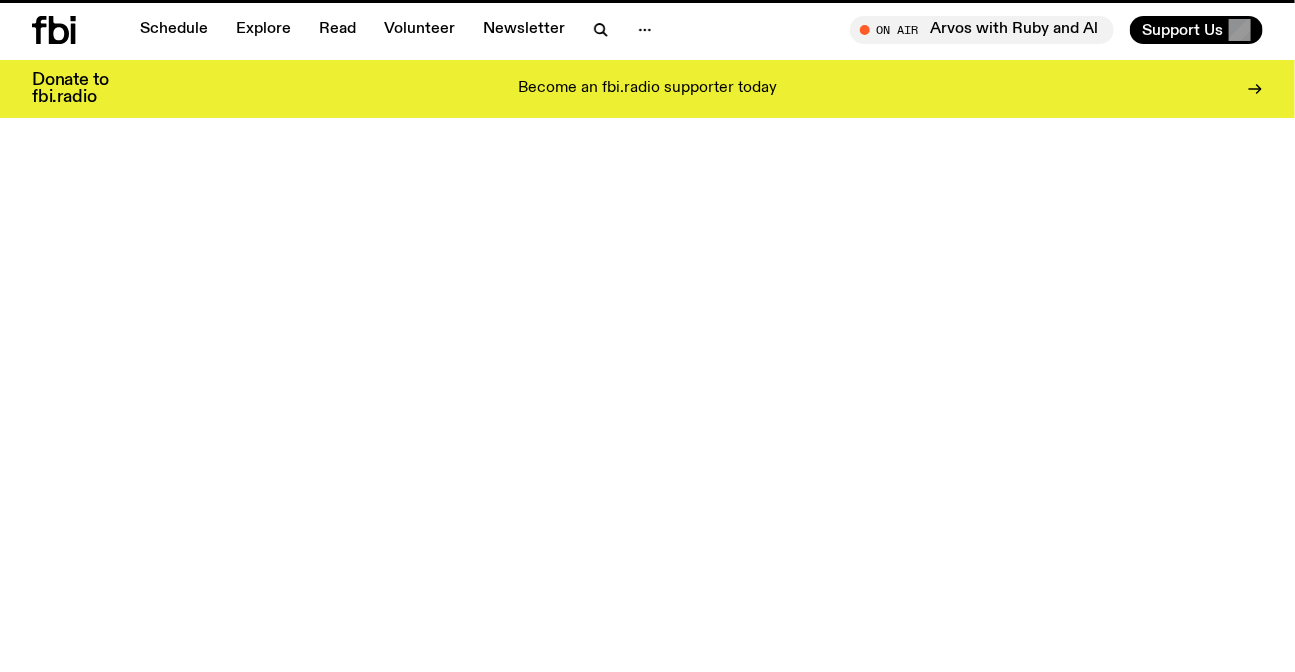 scroll, scrollTop: 0, scrollLeft: 0, axis: both 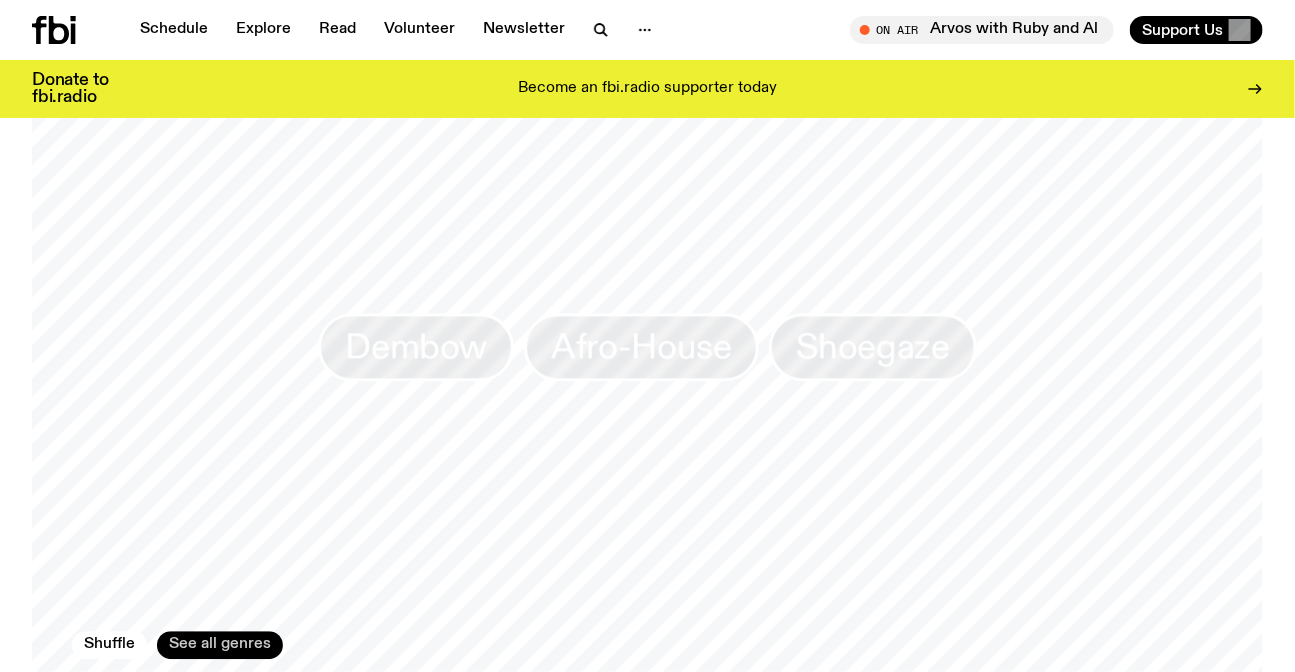 click on "See all genres" at bounding box center (220, 645) 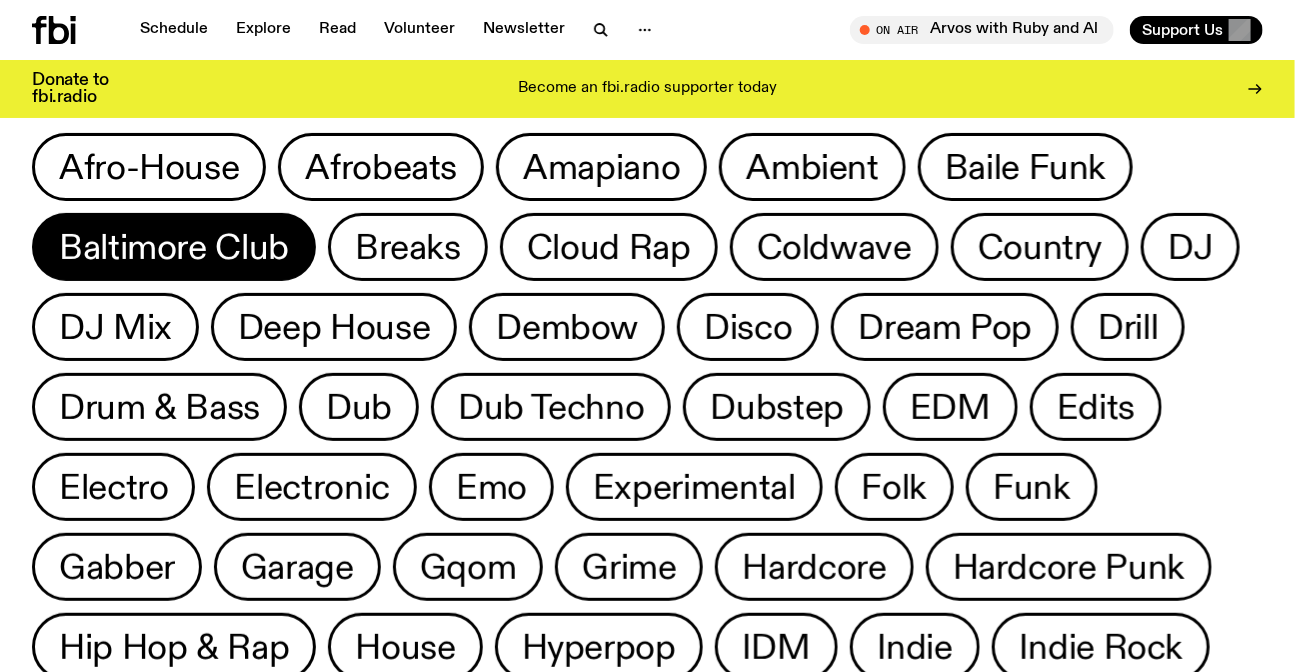 scroll, scrollTop: 0, scrollLeft: 0, axis: both 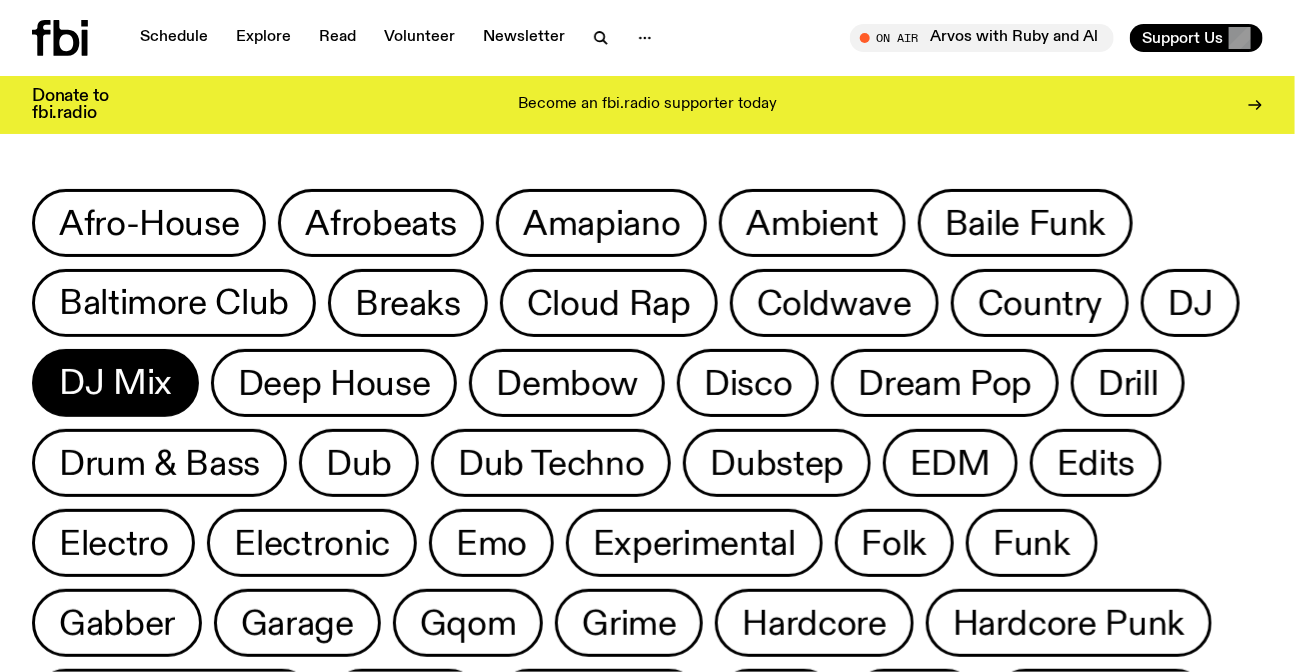 click on "DJ Mix" 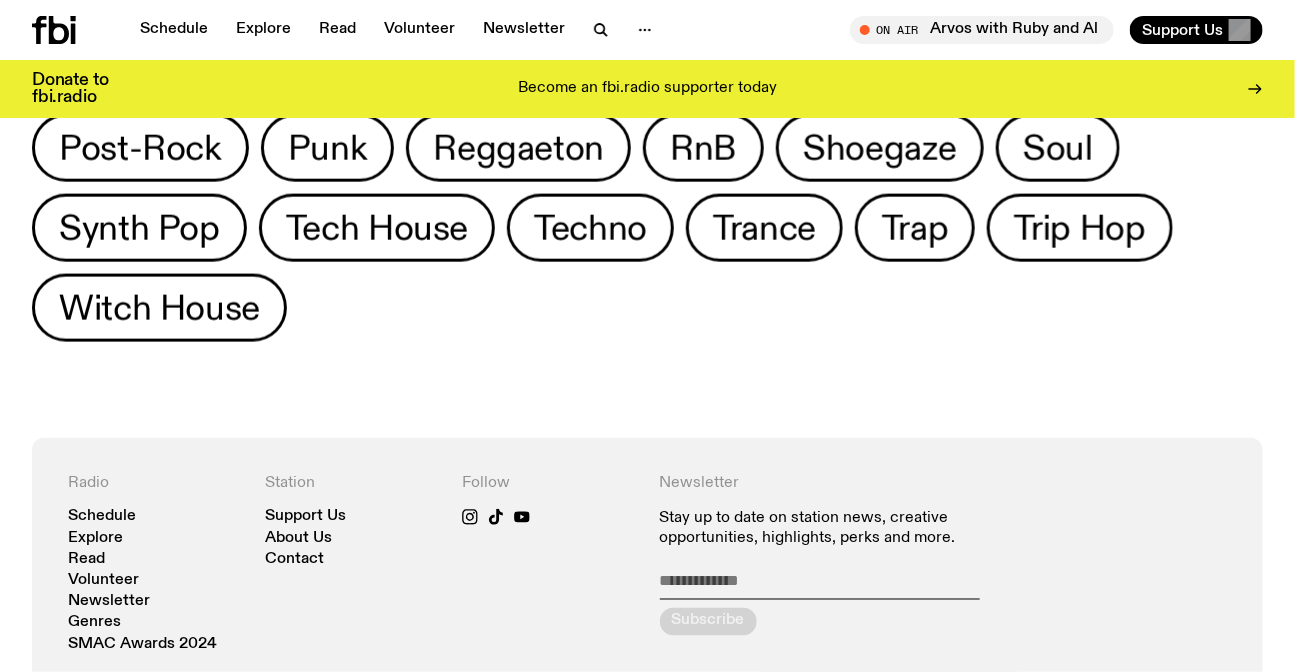 scroll, scrollTop: 681, scrollLeft: 0, axis: vertical 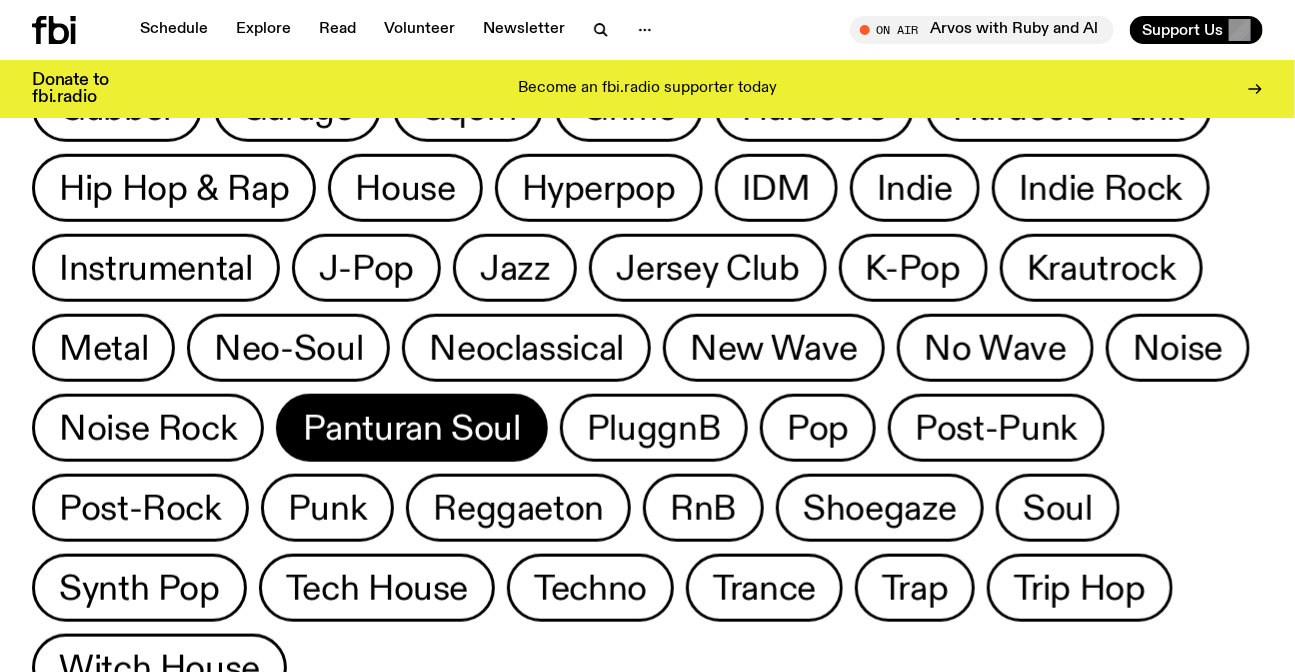click on "Panturan Soul" 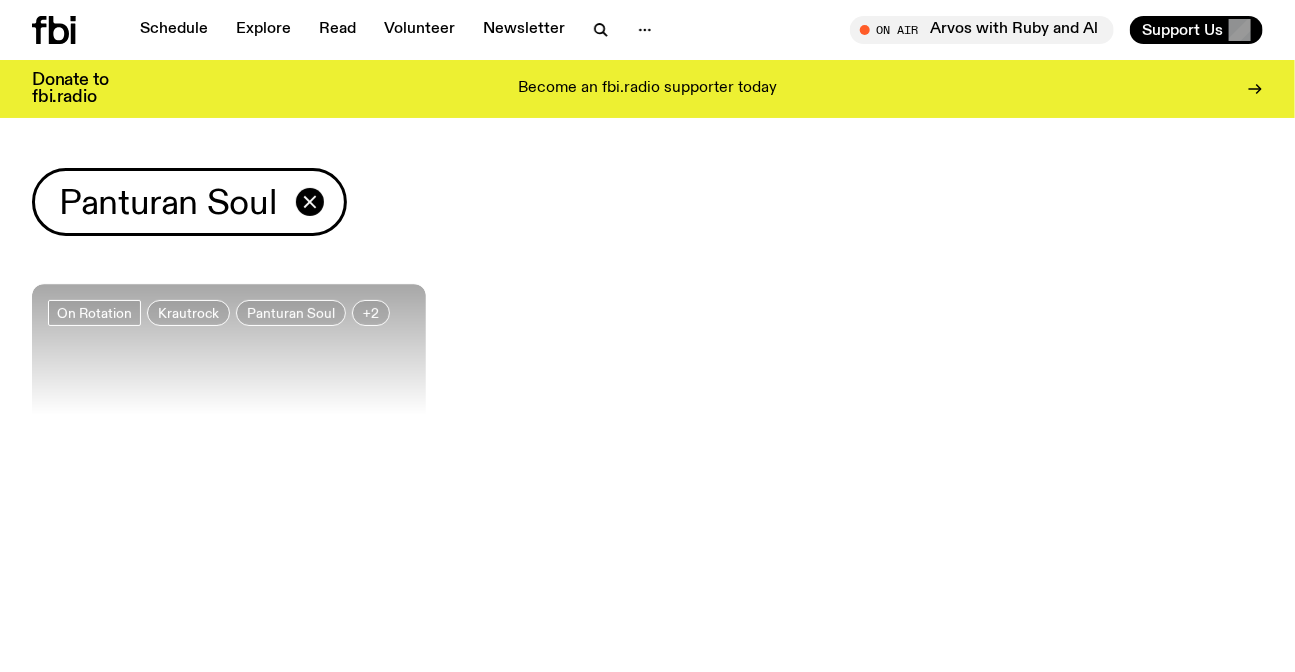 scroll, scrollTop: 0, scrollLeft: 0, axis: both 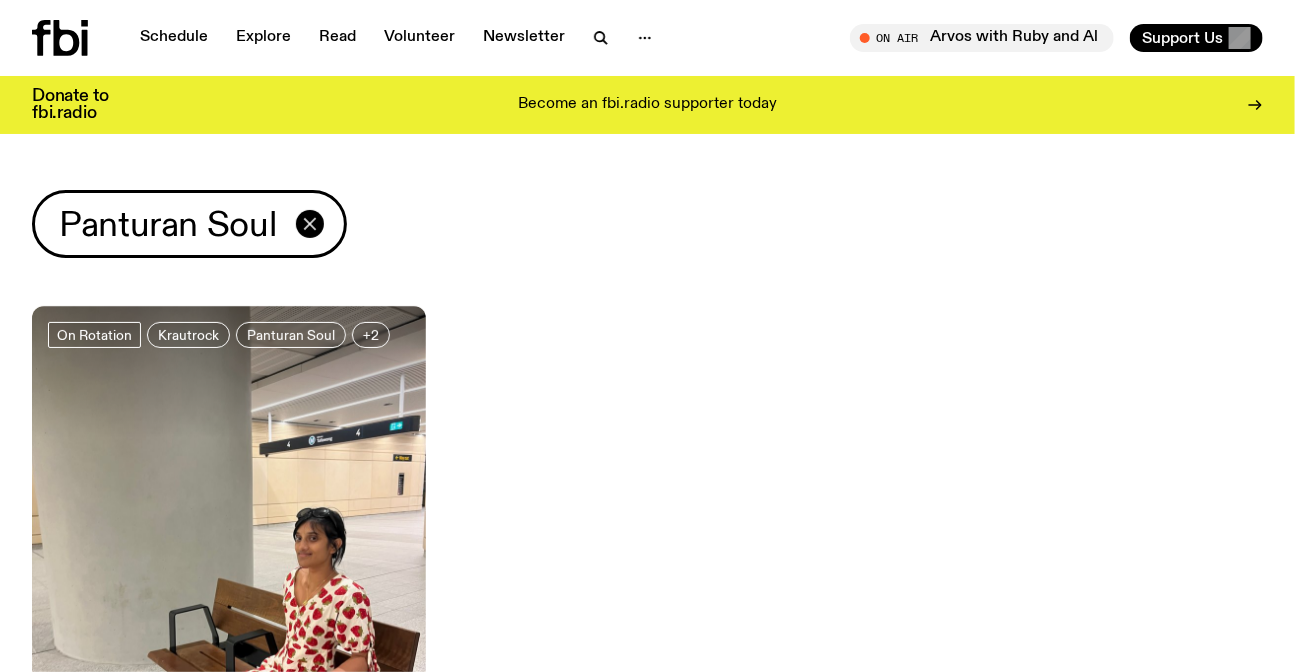 click 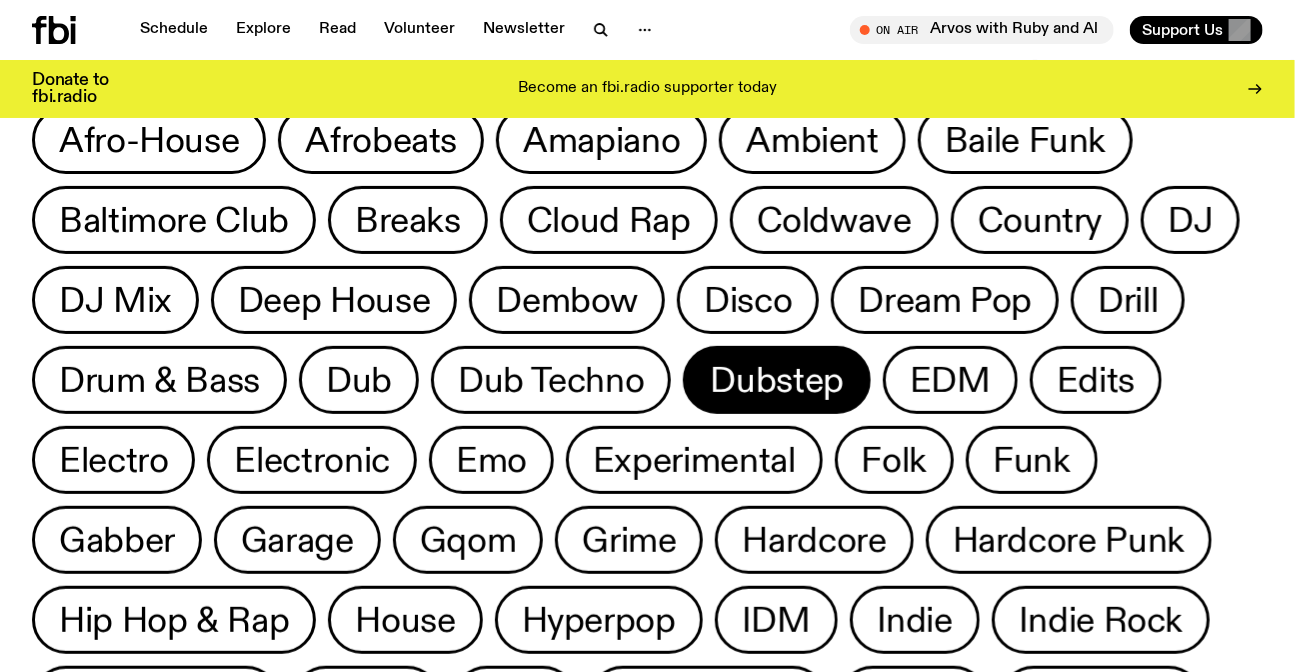 scroll, scrollTop: 0, scrollLeft: 0, axis: both 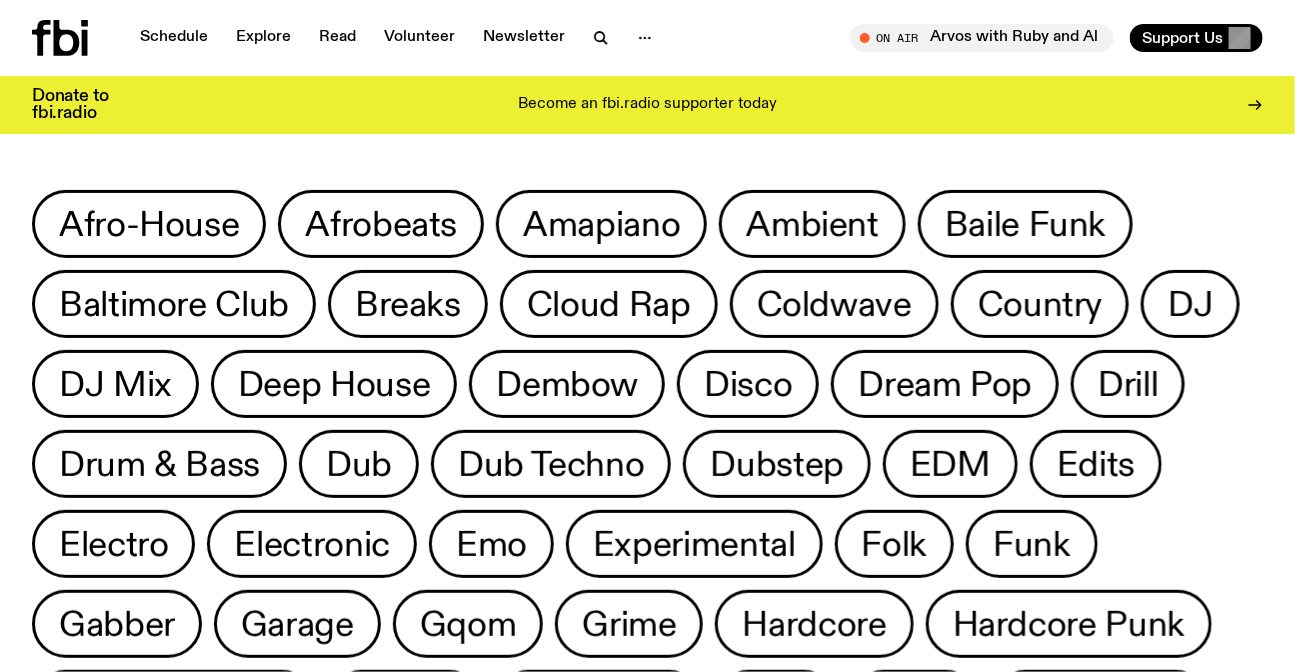 click on "Schedule Explore Read Volunteer Newsletter On Air Arvos with Ruby and Al Tune in live On Air Arvos with Ruby and Al Tune in live Support Us" at bounding box center (647, 38) 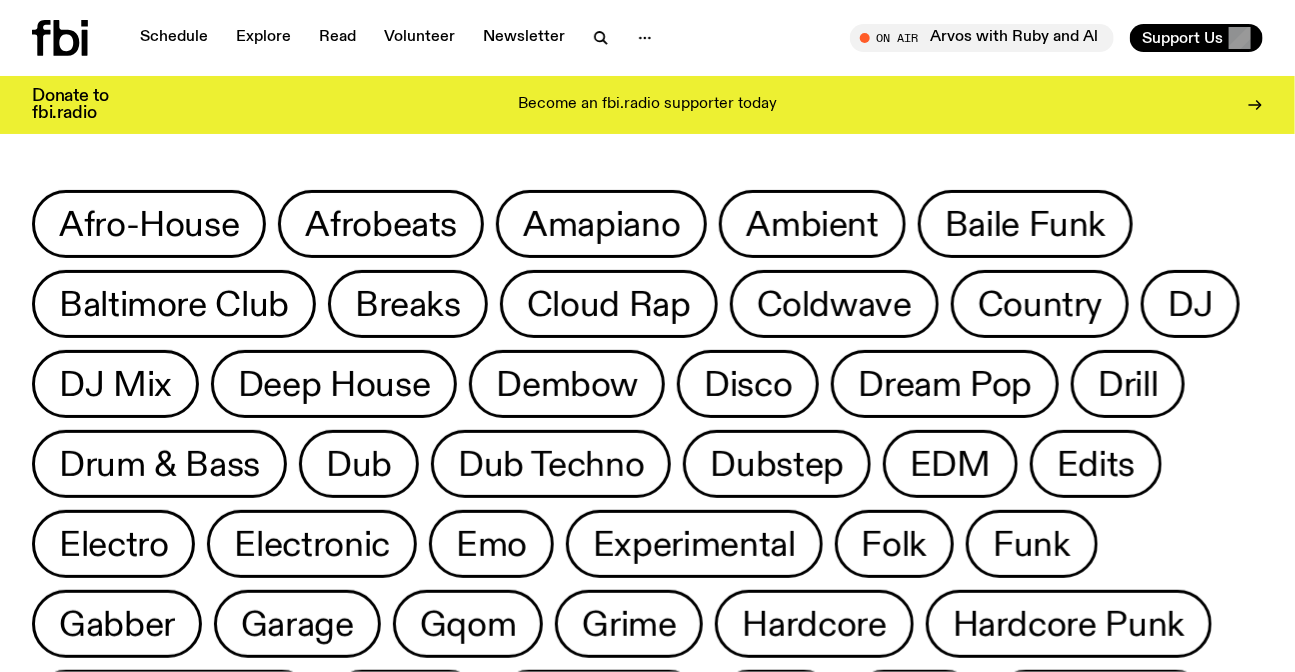 click 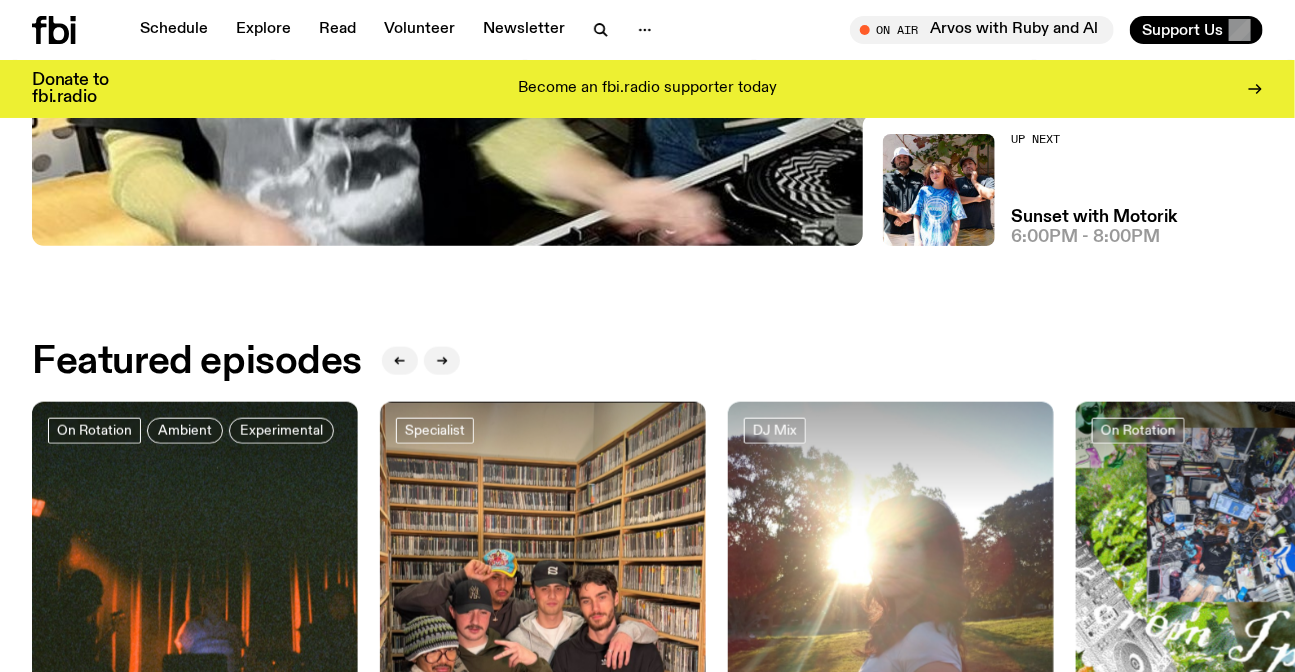 scroll, scrollTop: 1076, scrollLeft: 0, axis: vertical 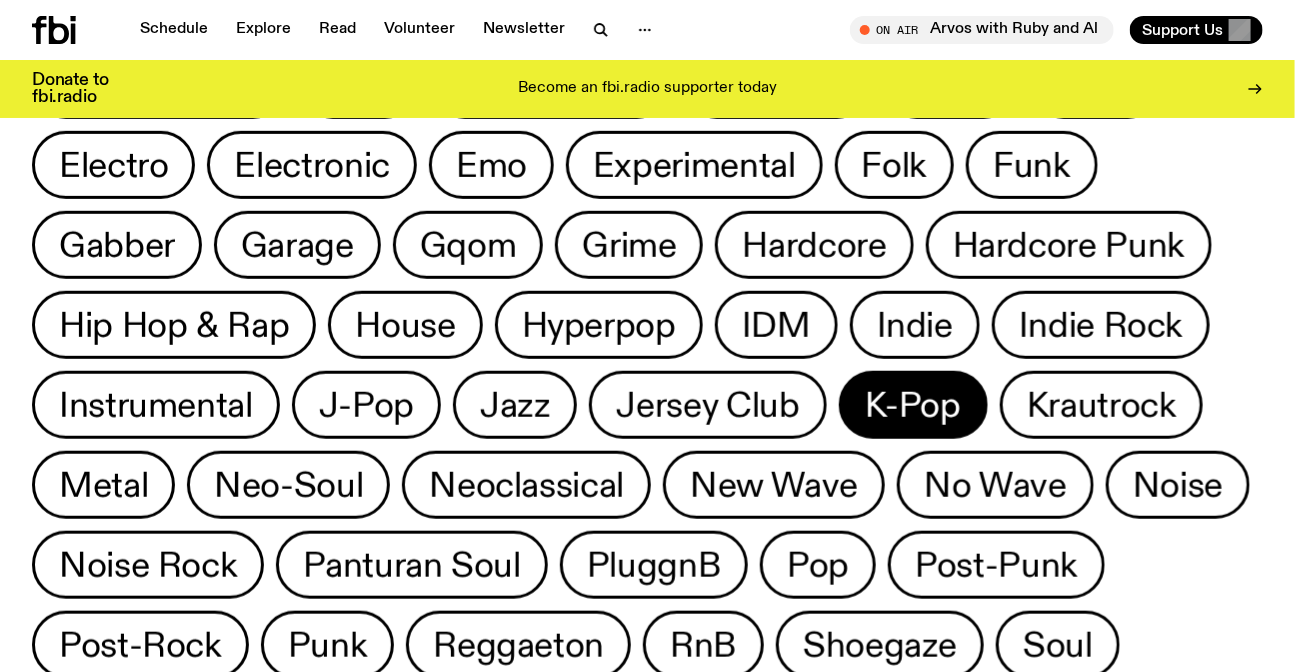 click on "K-Pop" 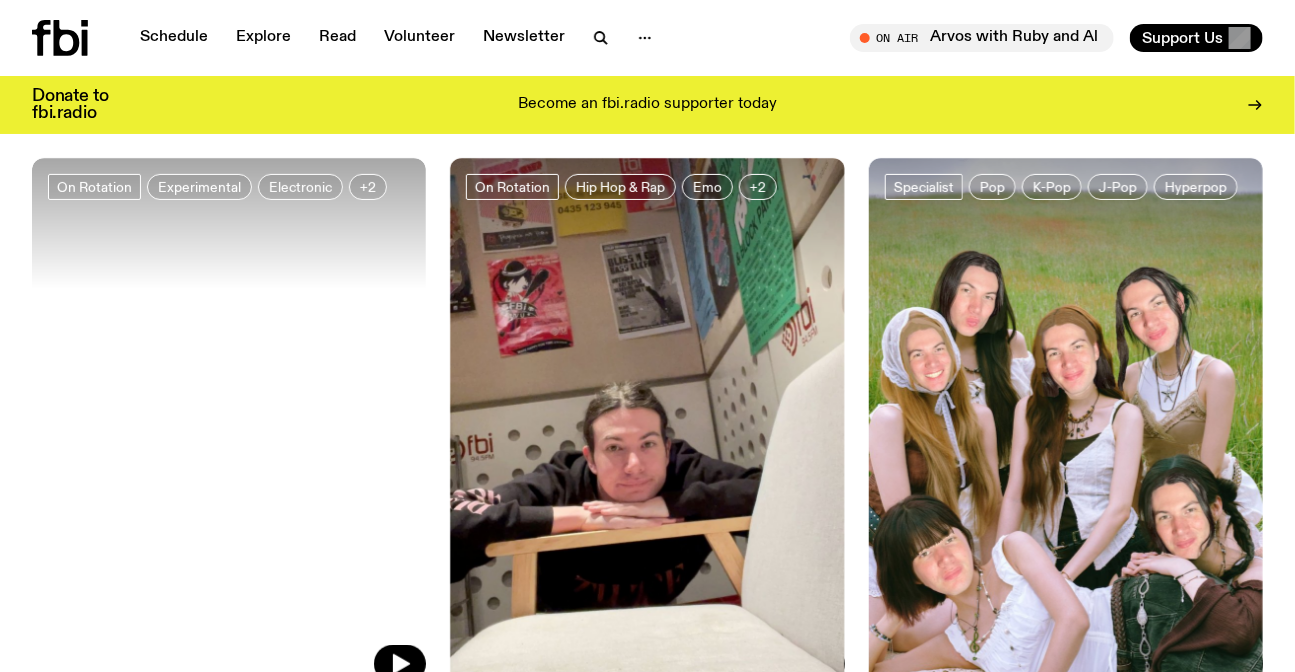 scroll, scrollTop: 0, scrollLeft: 0, axis: both 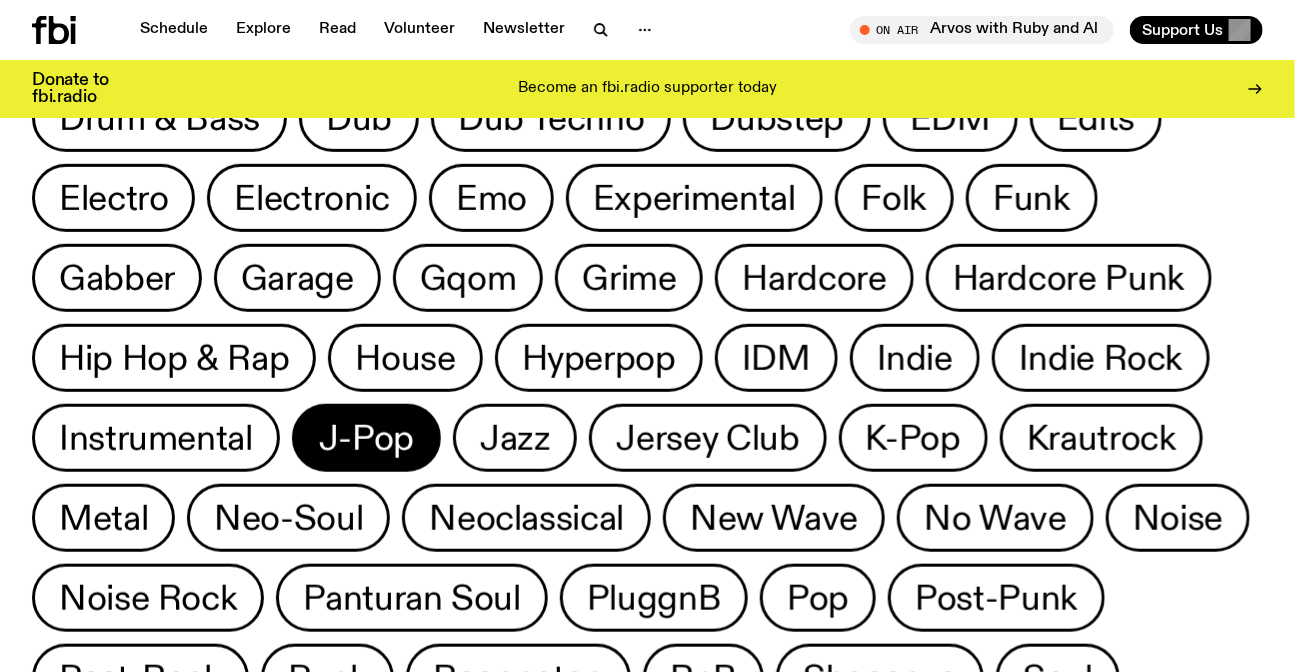 click on "J-Pop" 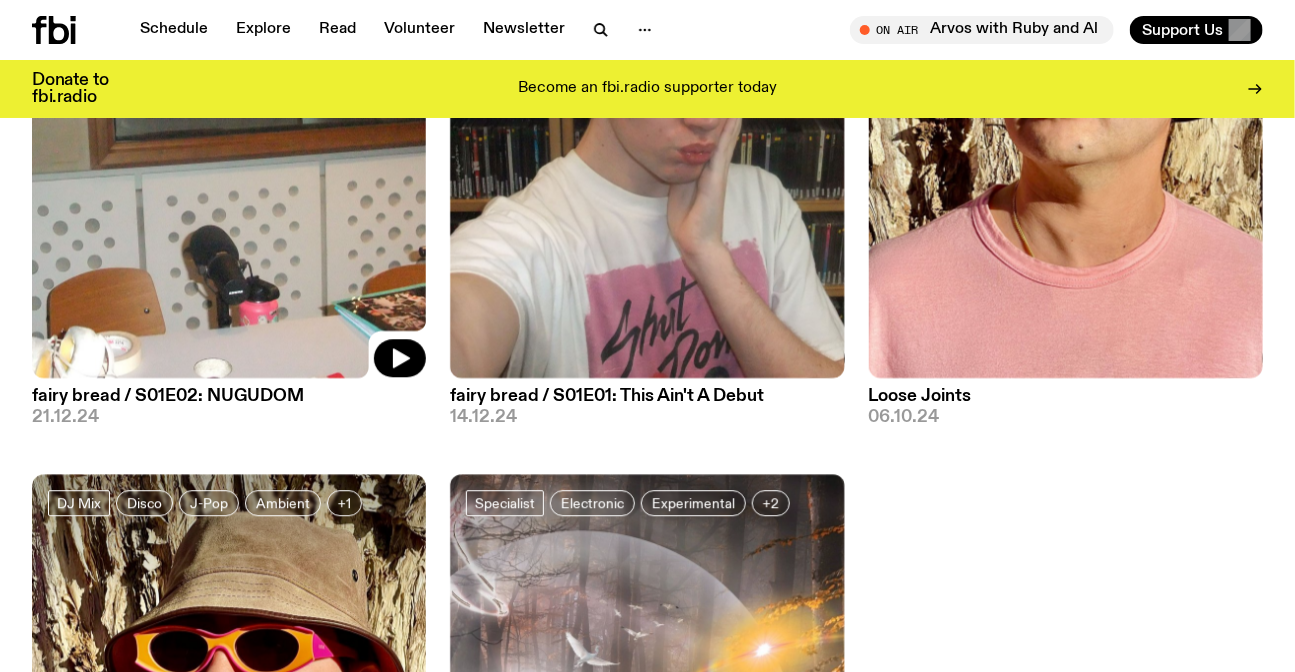 scroll, scrollTop: 2352, scrollLeft: 0, axis: vertical 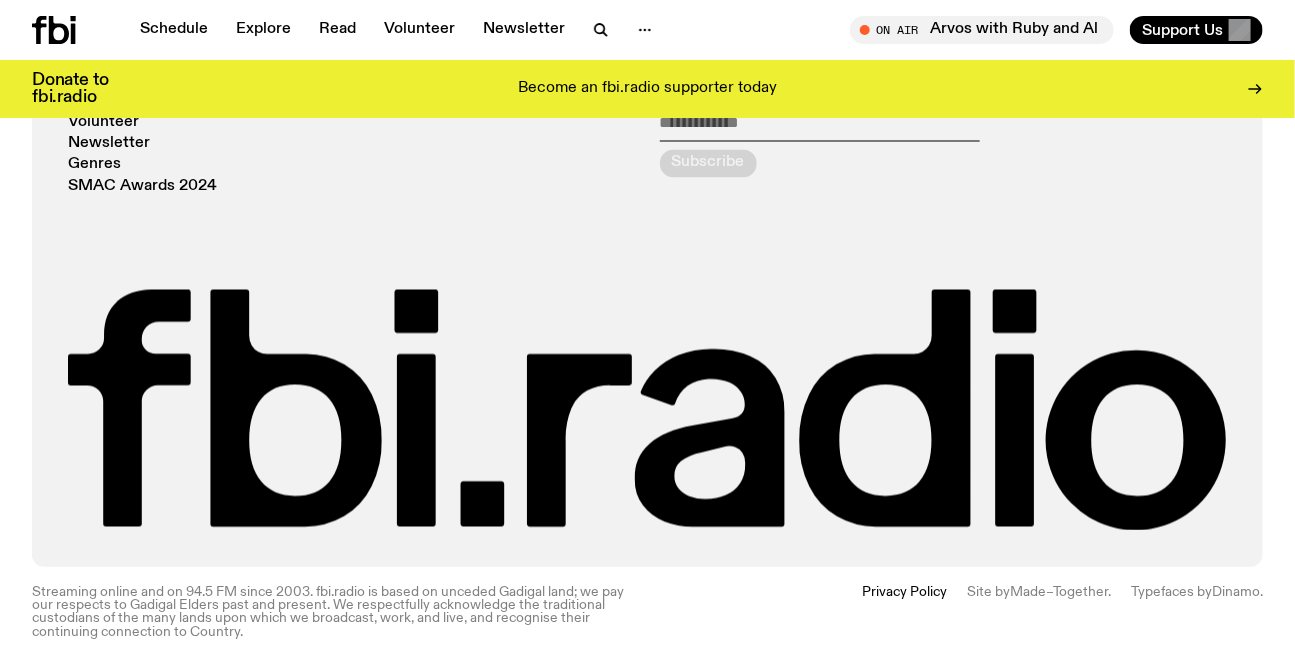 click on "Schedule Explore Read Volunteer Newsletter On Air Arvos with Ruby and Al Tune in live On Air Arvos with Ruby and Al Tune in live Support Us" at bounding box center (647, 30) 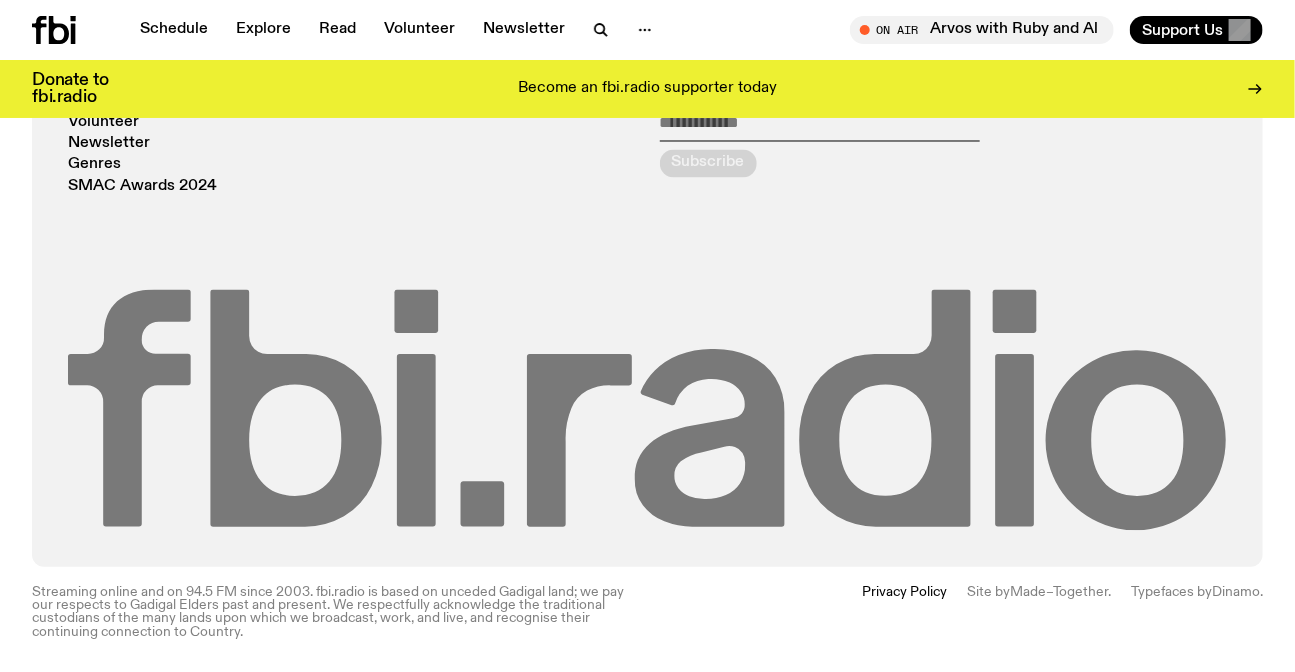 click 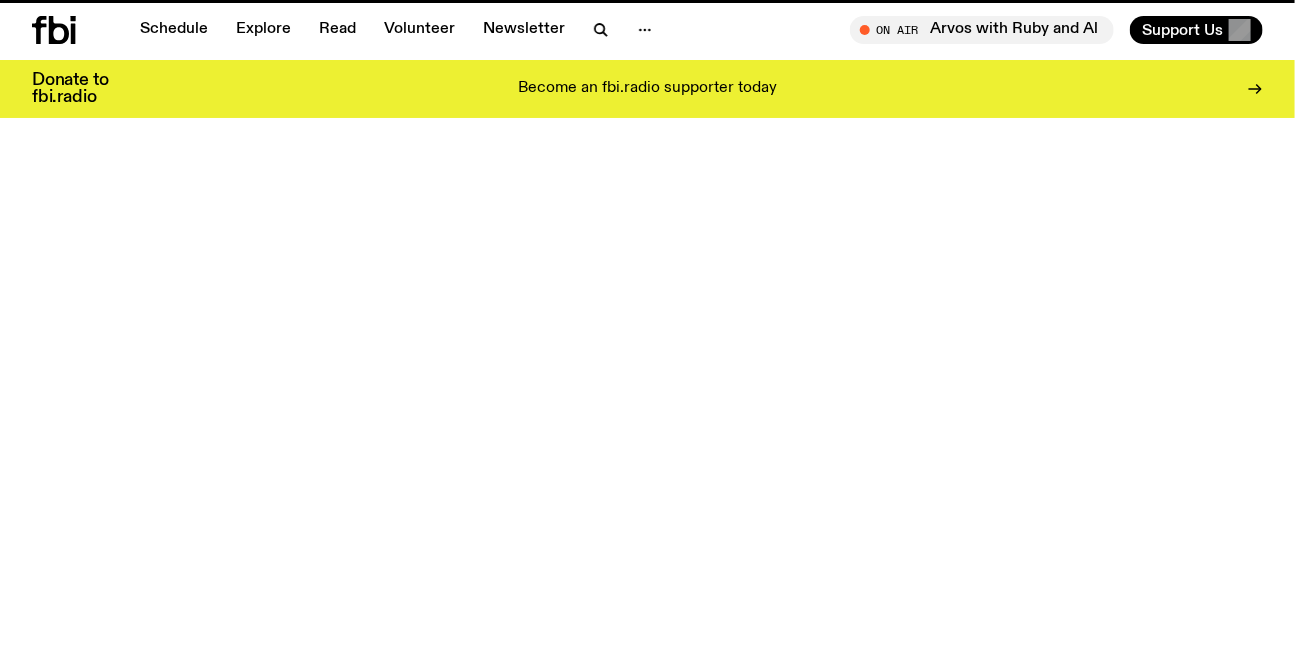 scroll, scrollTop: 0, scrollLeft: 0, axis: both 